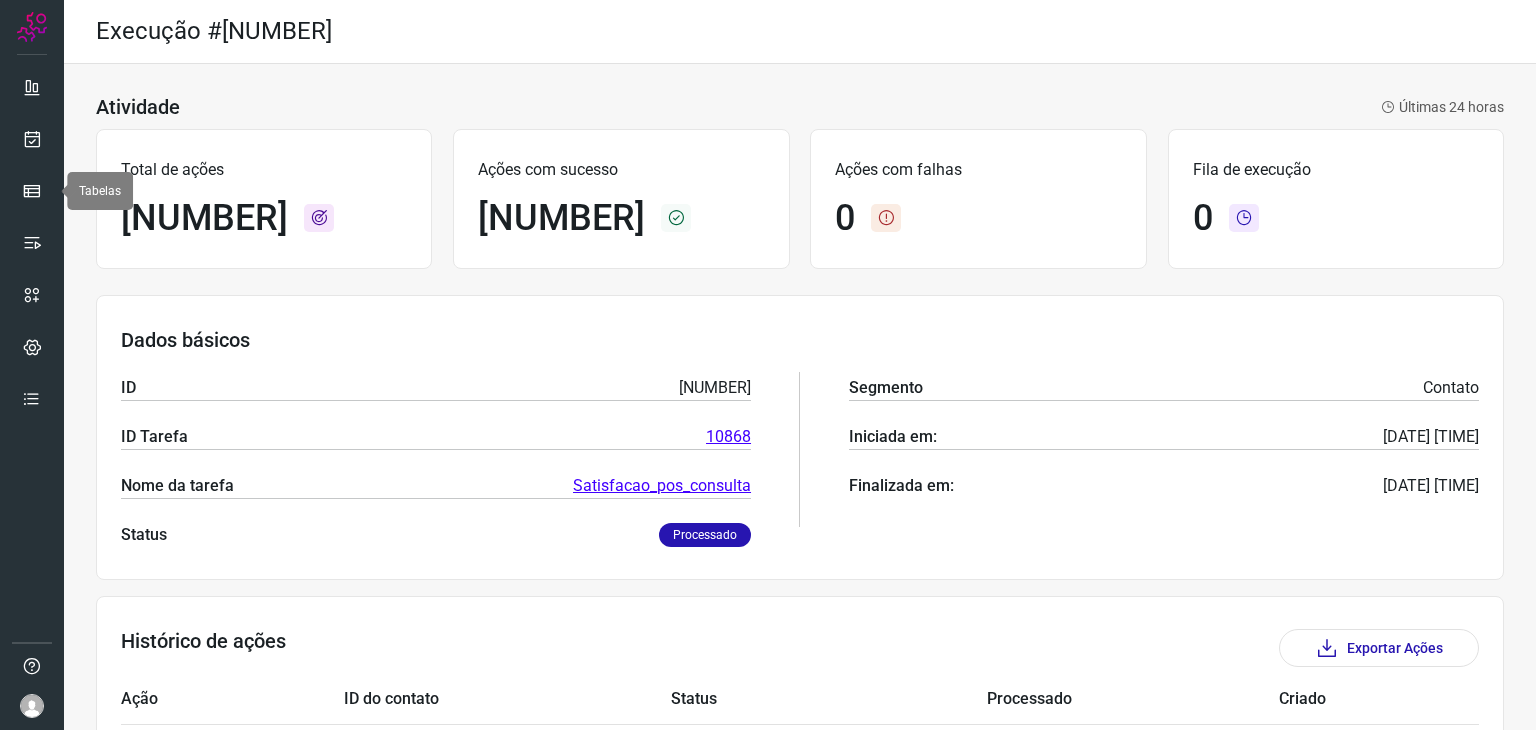 scroll, scrollTop: 0, scrollLeft: 0, axis: both 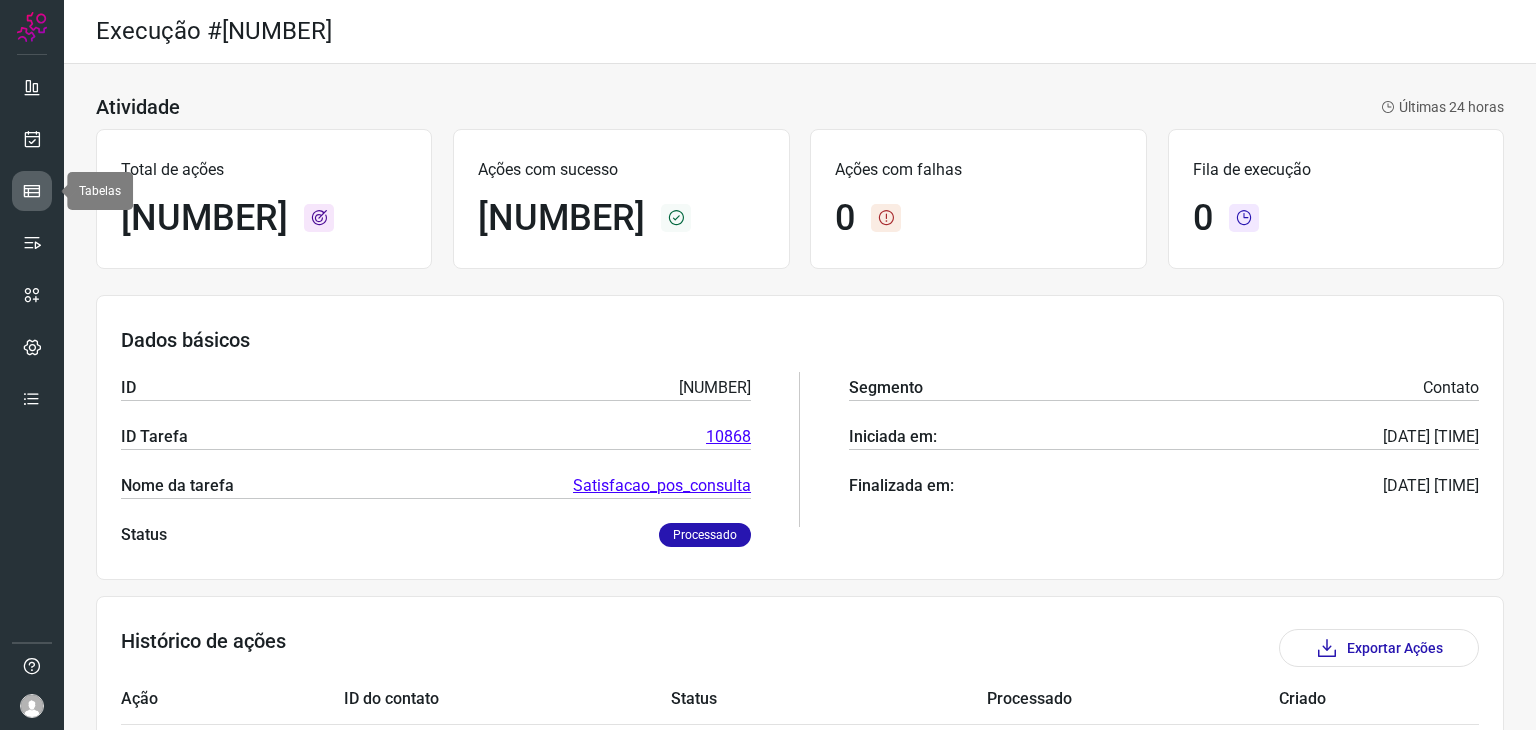 click at bounding box center [32, 191] 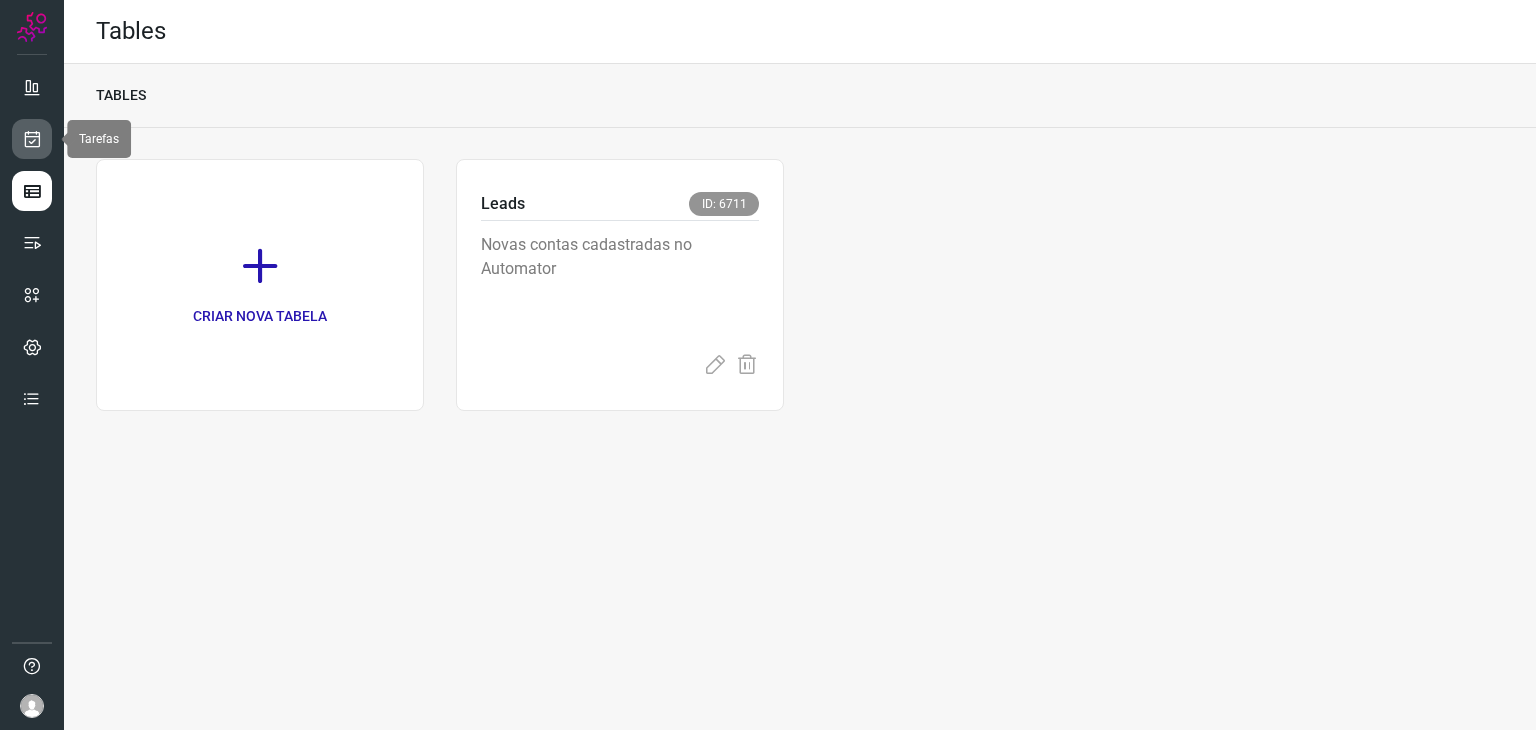 click at bounding box center [32, 139] 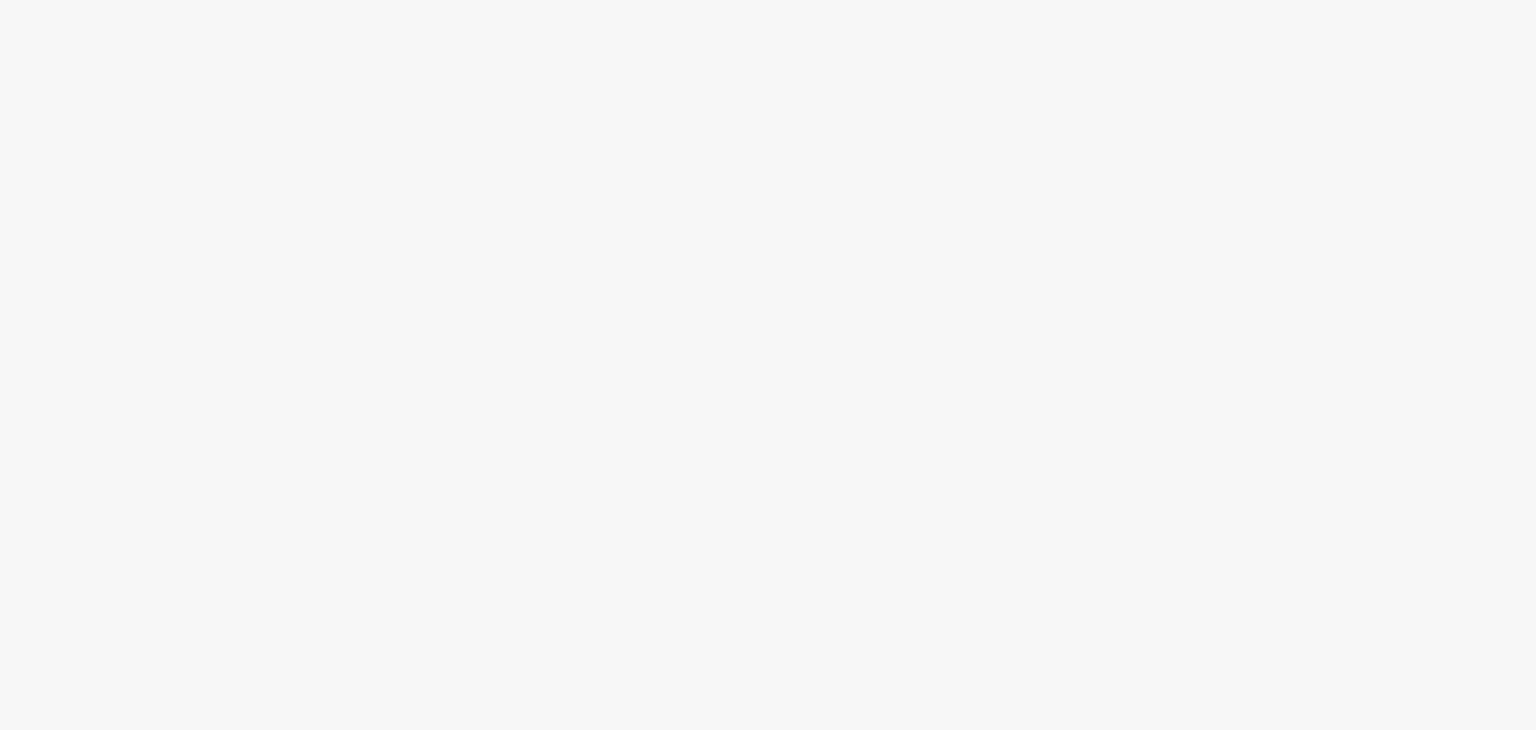 scroll, scrollTop: 0, scrollLeft: 0, axis: both 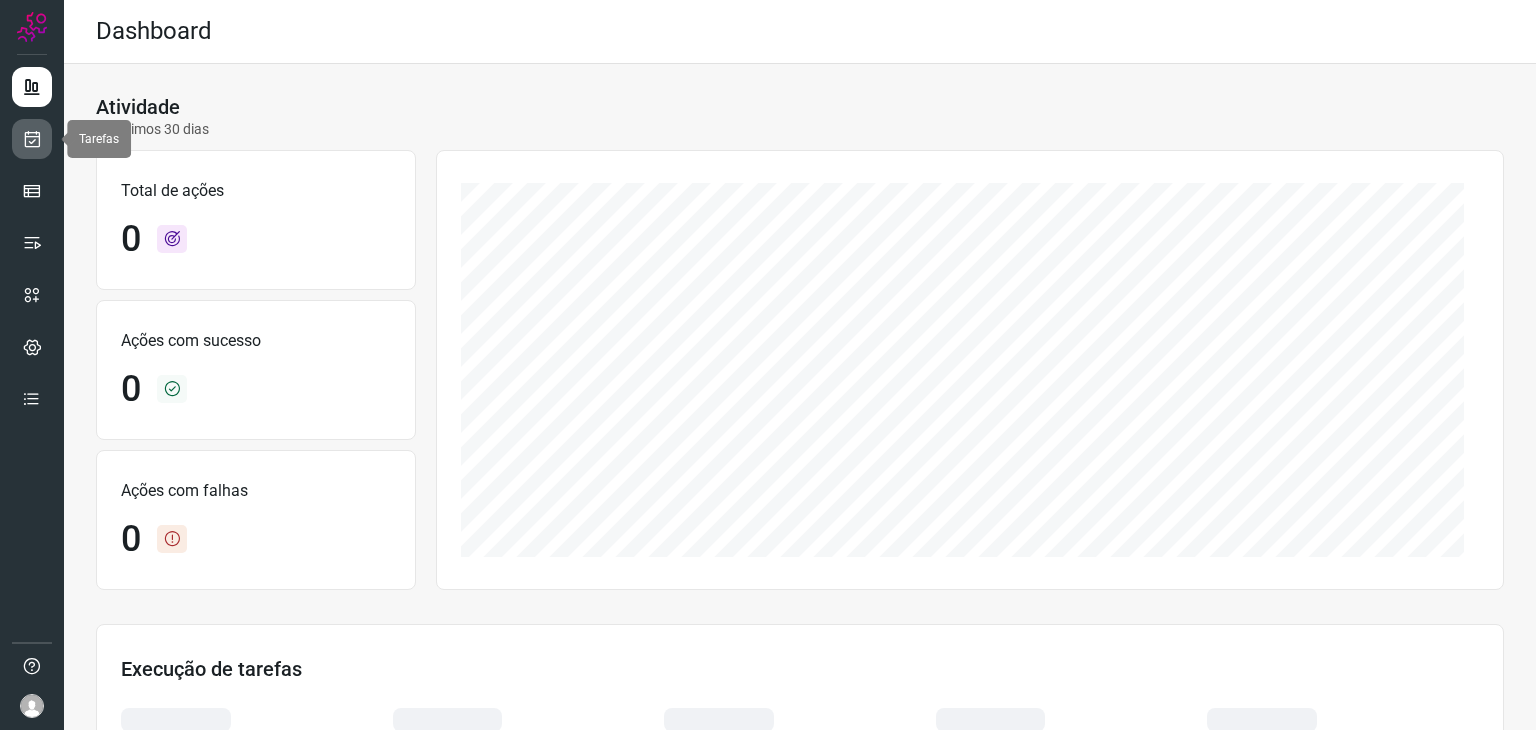 click at bounding box center (32, 139) 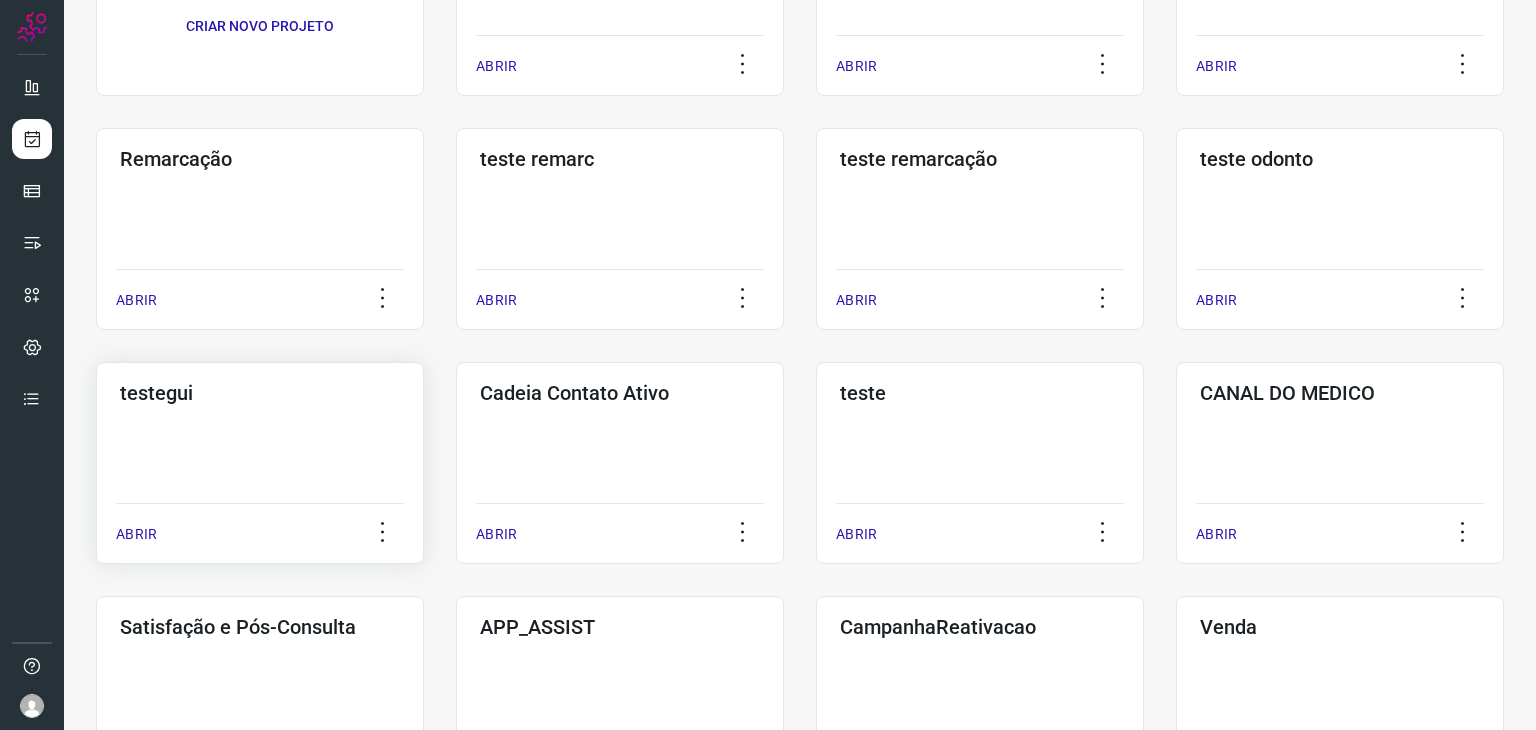 scroll, scrollTop: 300, scrollLeft: 0, axis: vertical 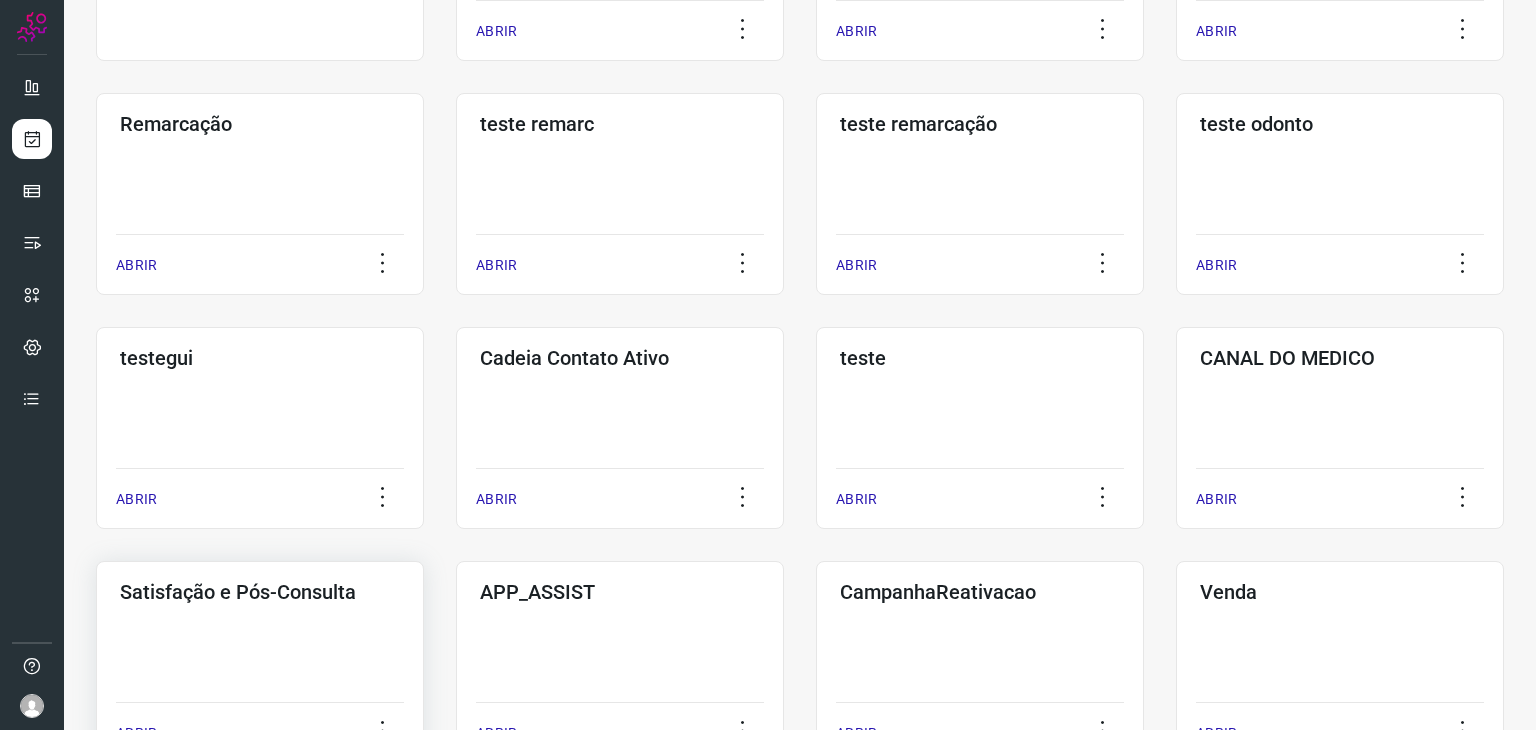 click on "Satisfação e Pós-Consulta  ABRIR" 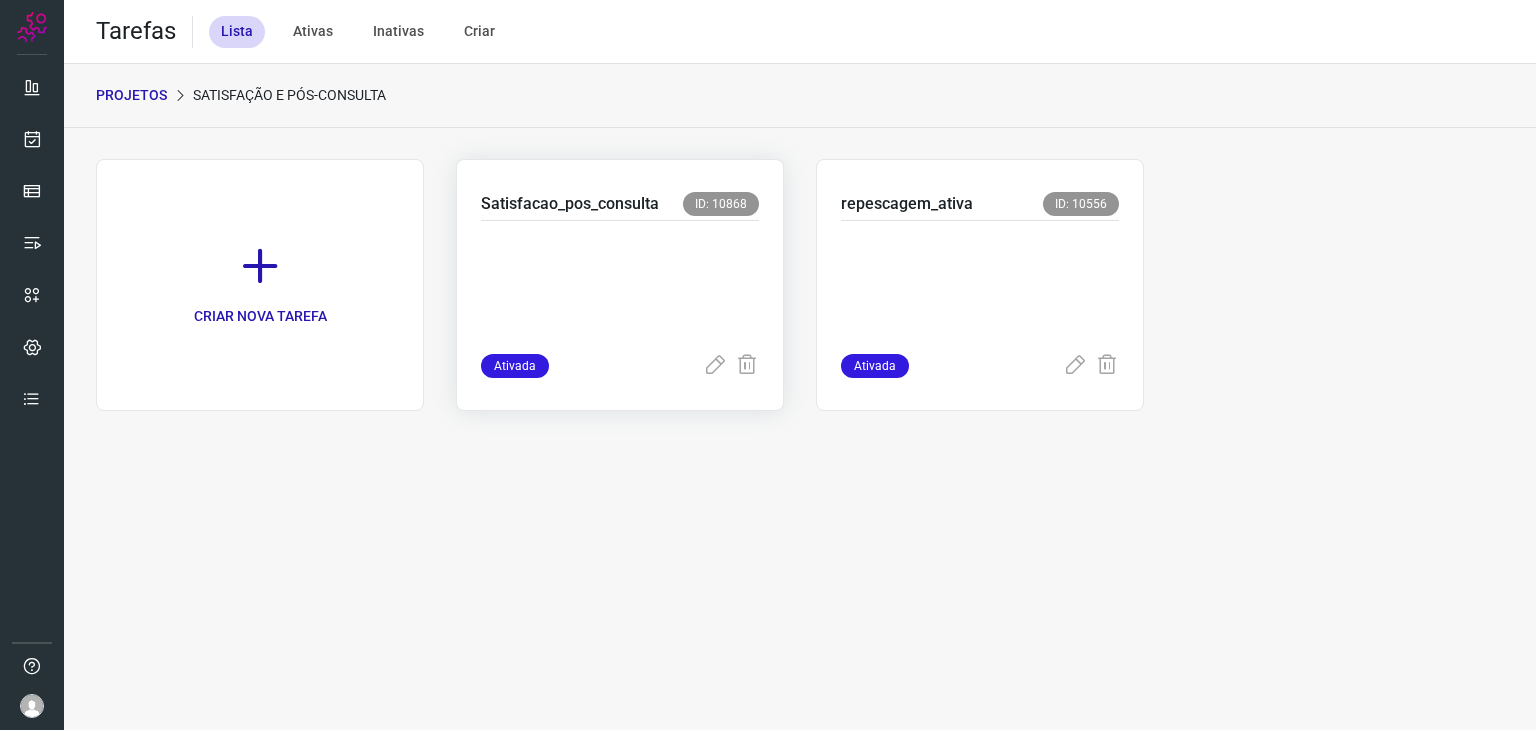 scroll, scrollTop: 0, scrollLeft: 0, axis: both 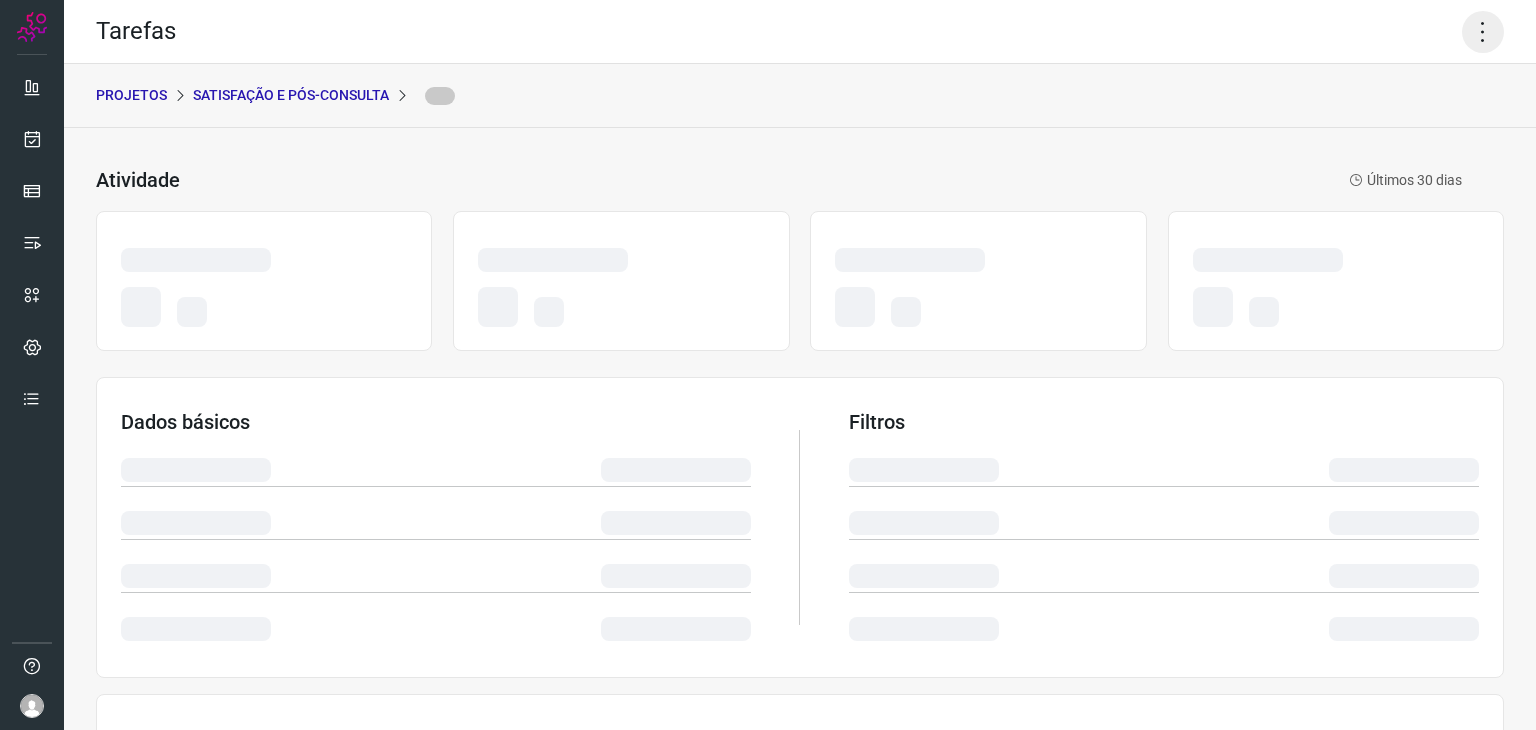 click 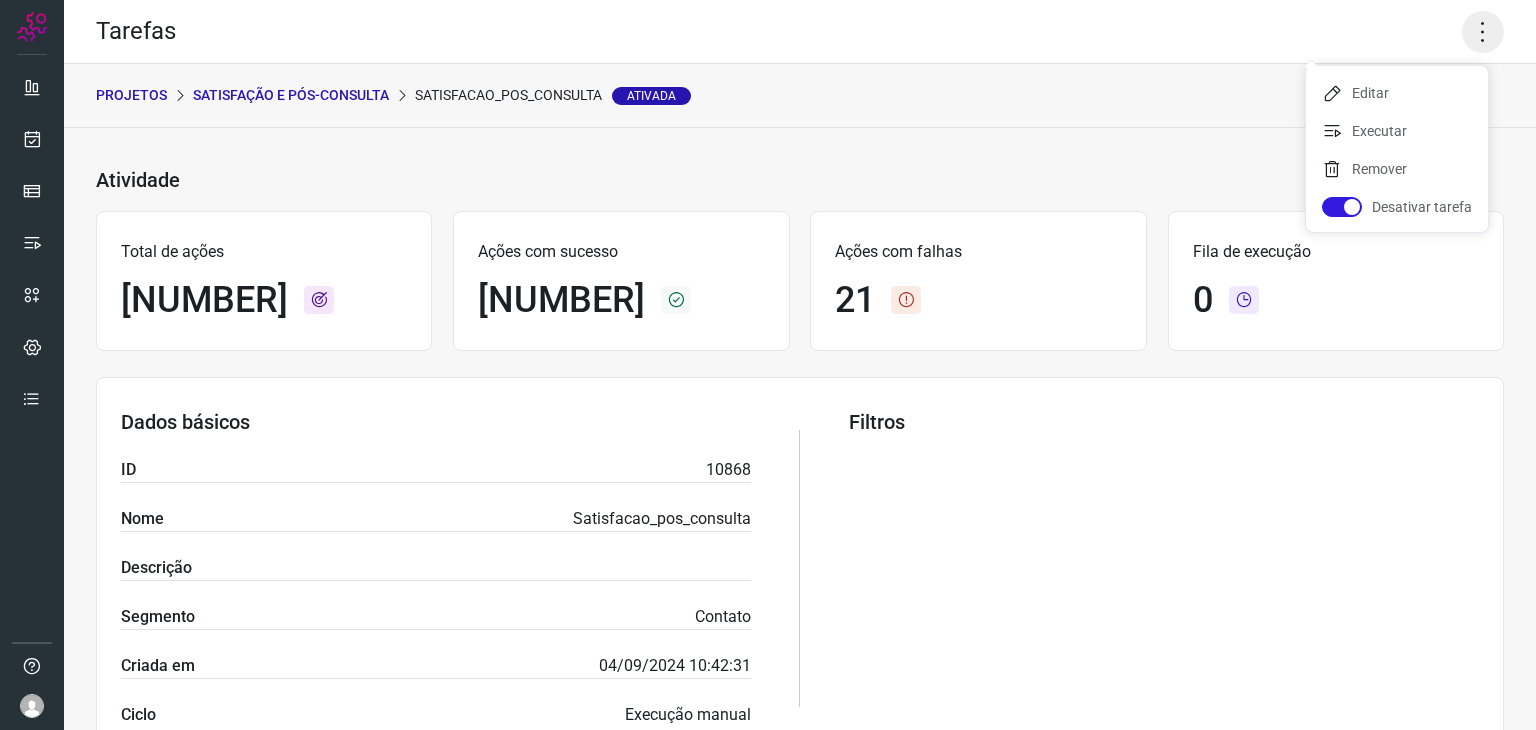 click 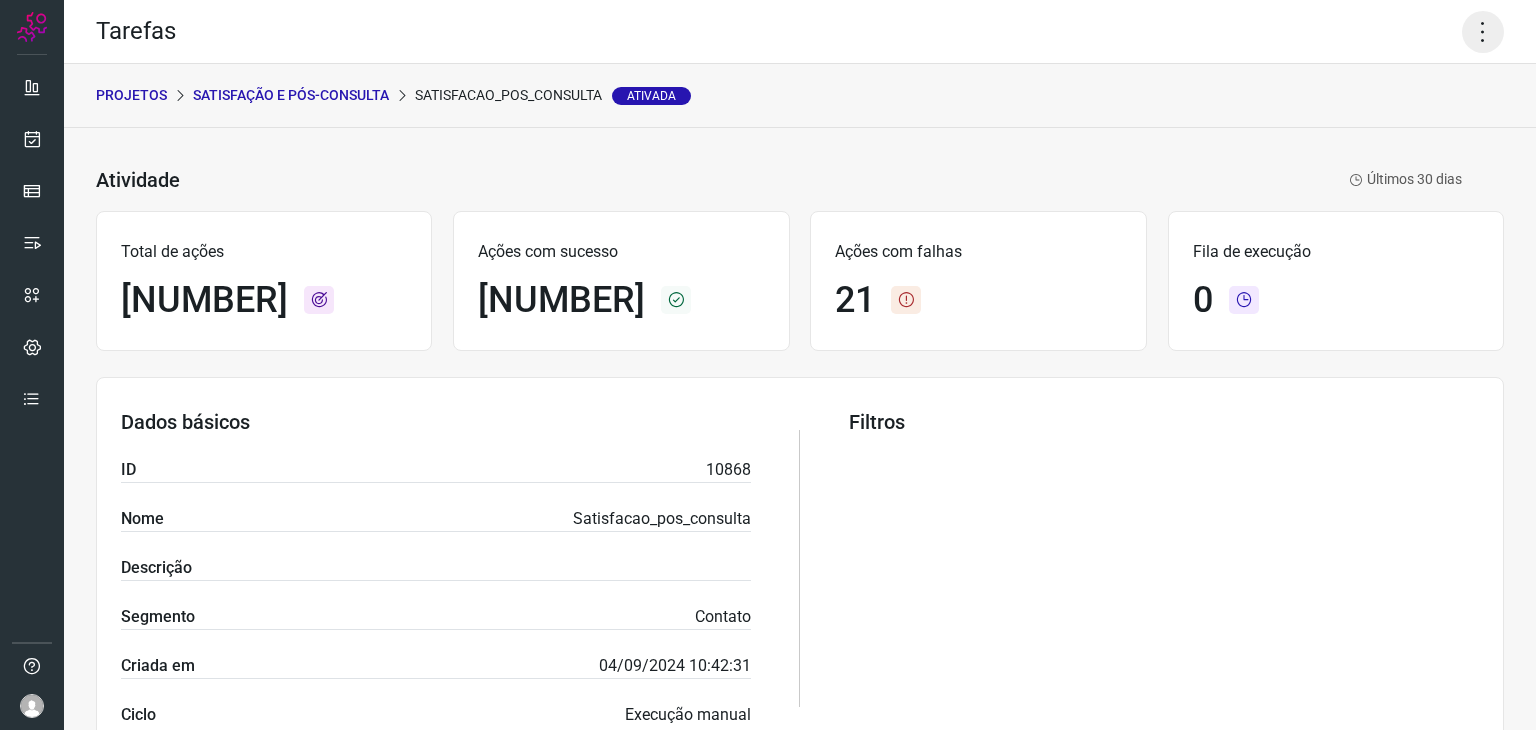 click 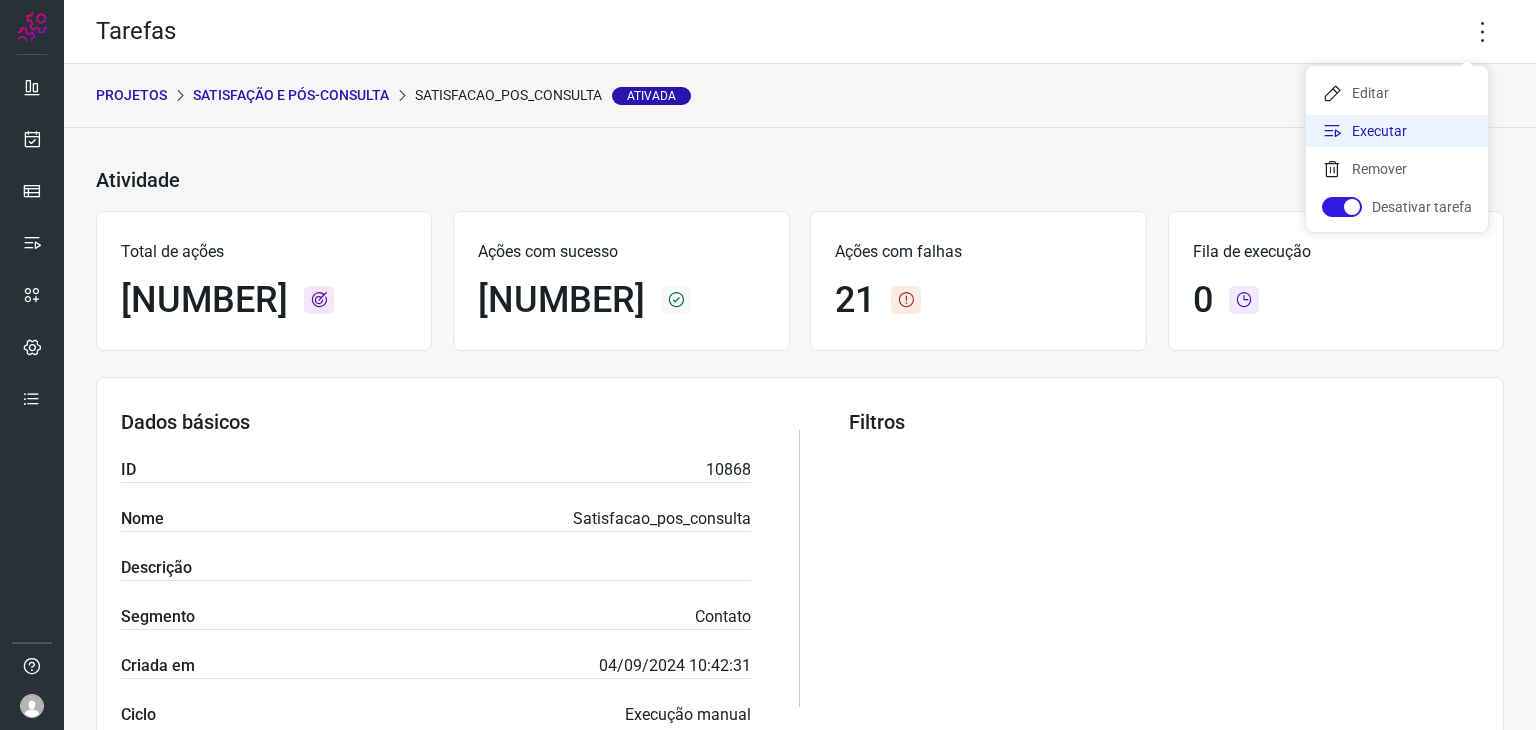 click 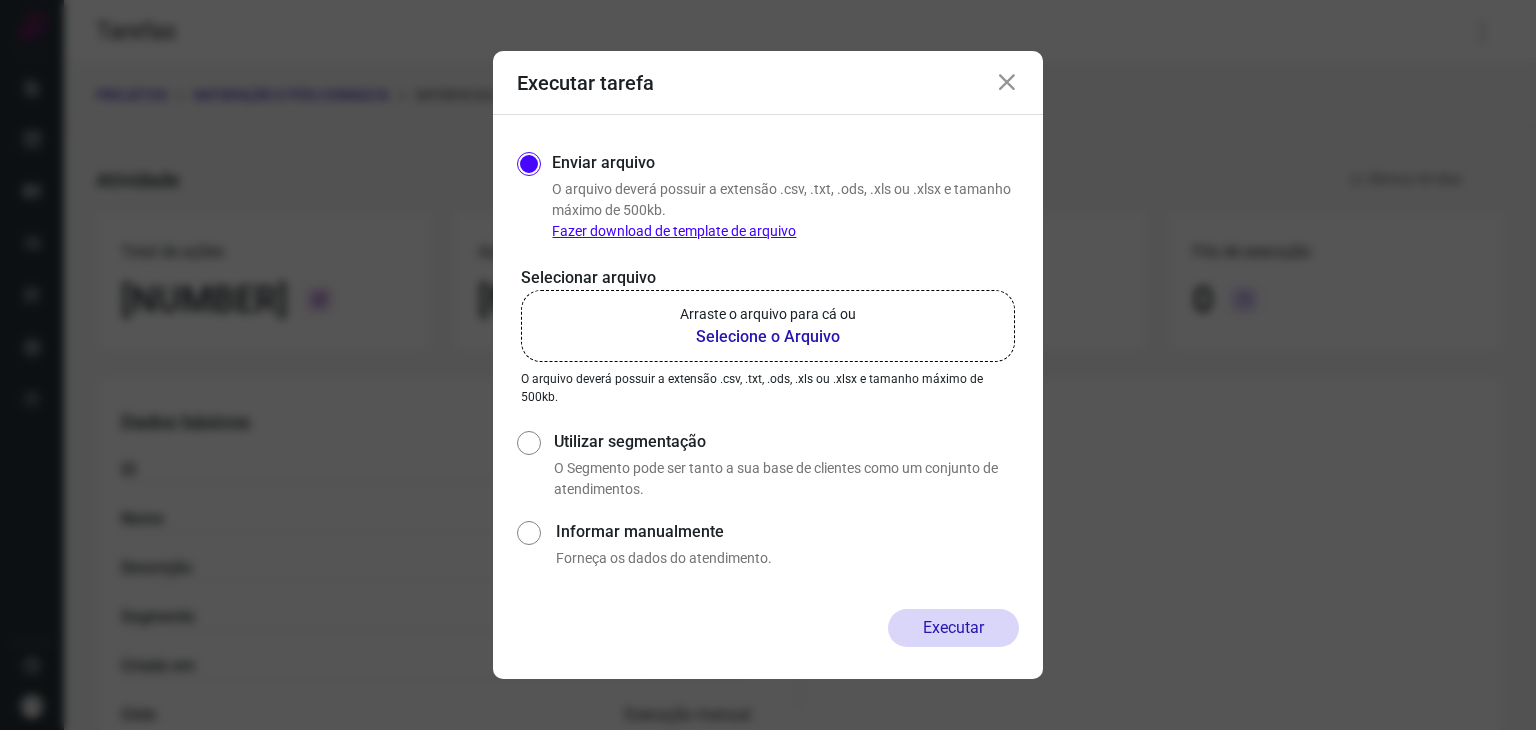 click on "Selecione o Arquivo" at bounding box center [768, 337] 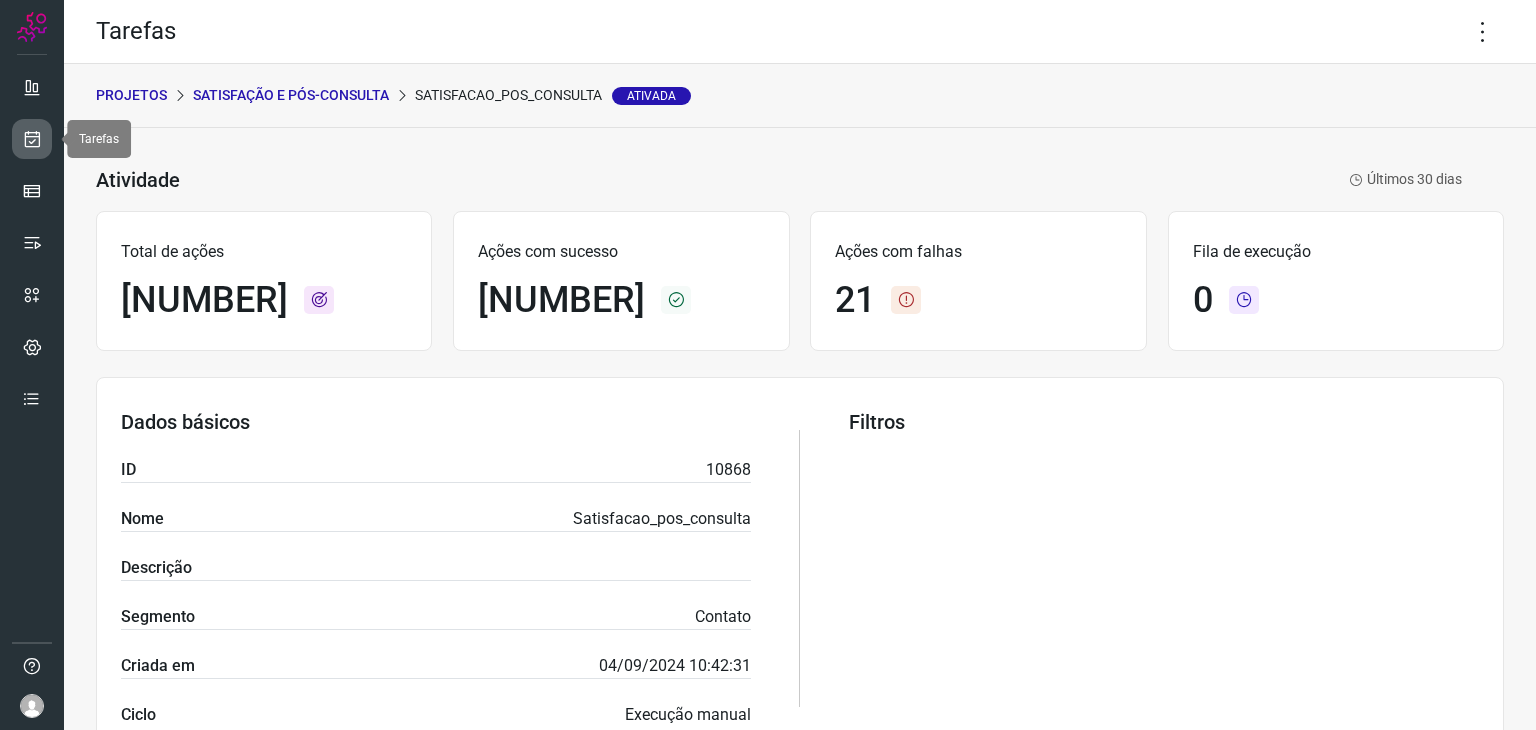 click at bounding box center (32, 139) 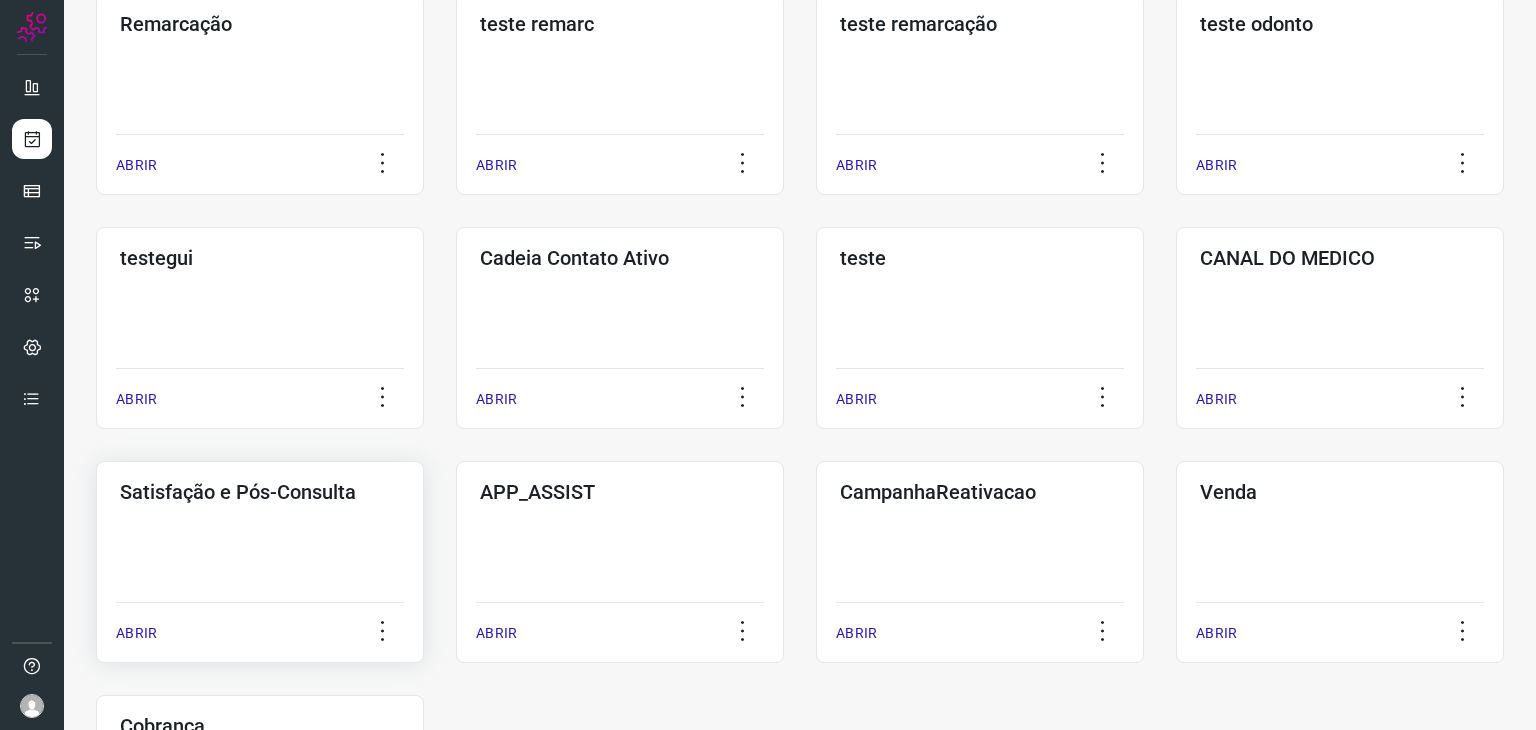 click on "Satisfação e Pós-Consulta  ABRIR" 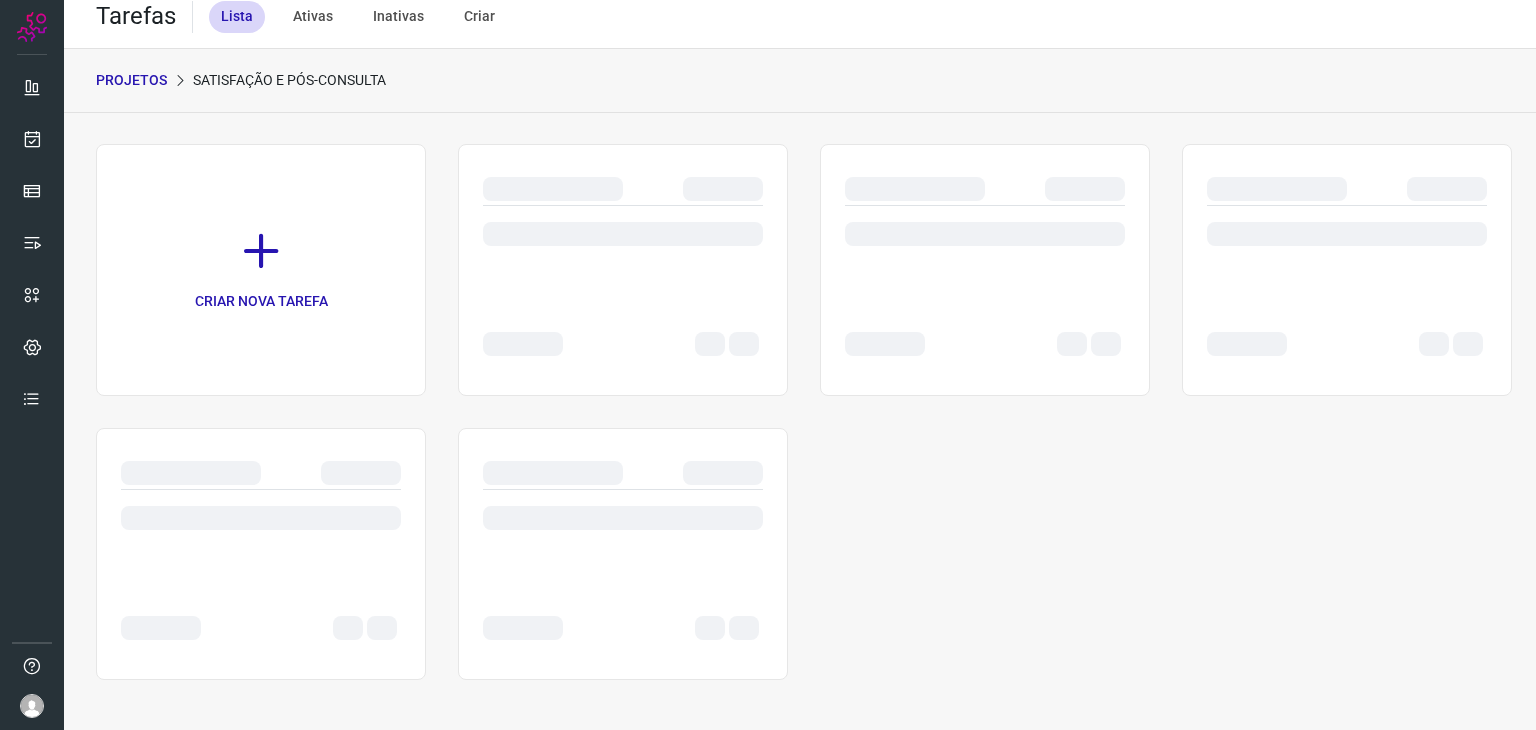 scroll, scrollTop: 0, scrollLeft: 0, axis: both 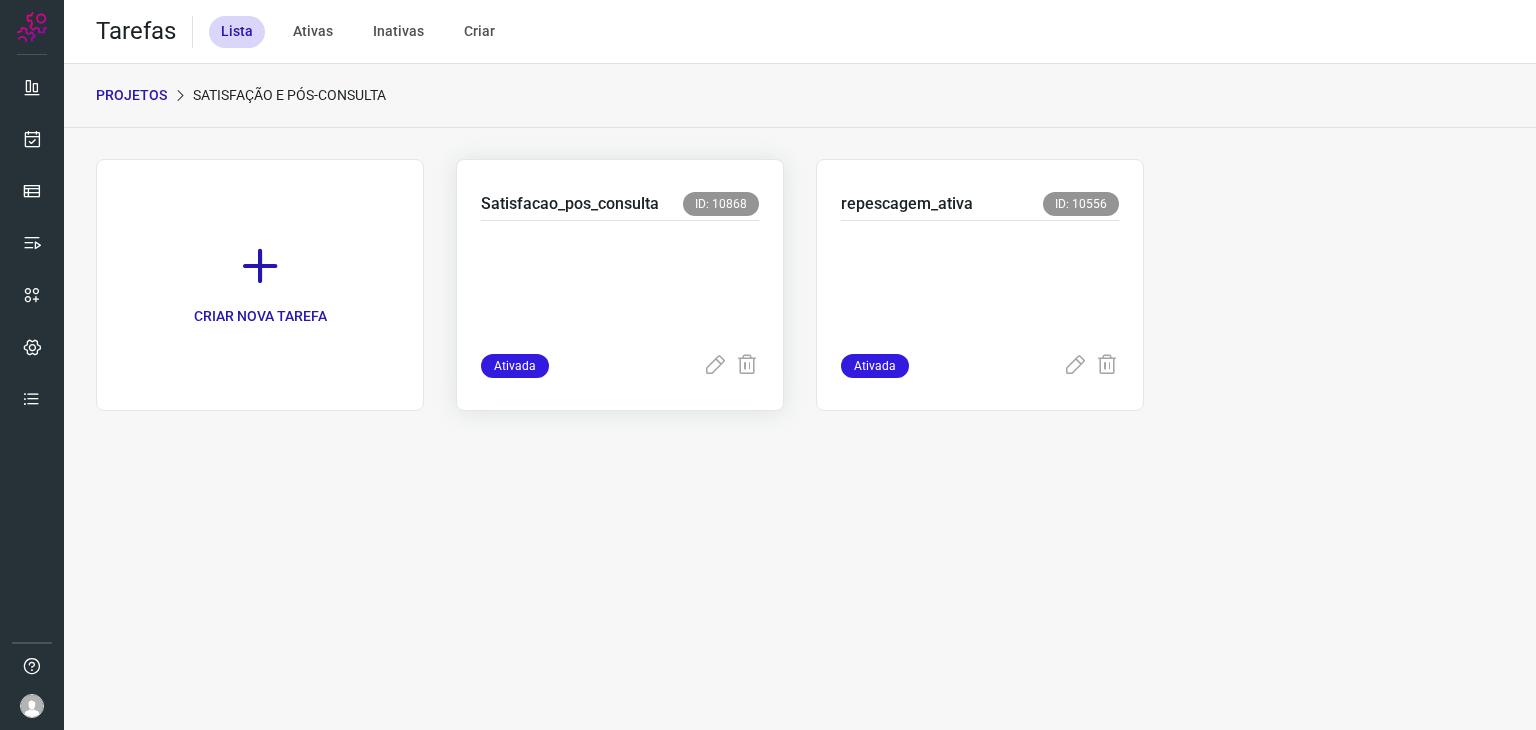 click at bounding box center [620, 283] 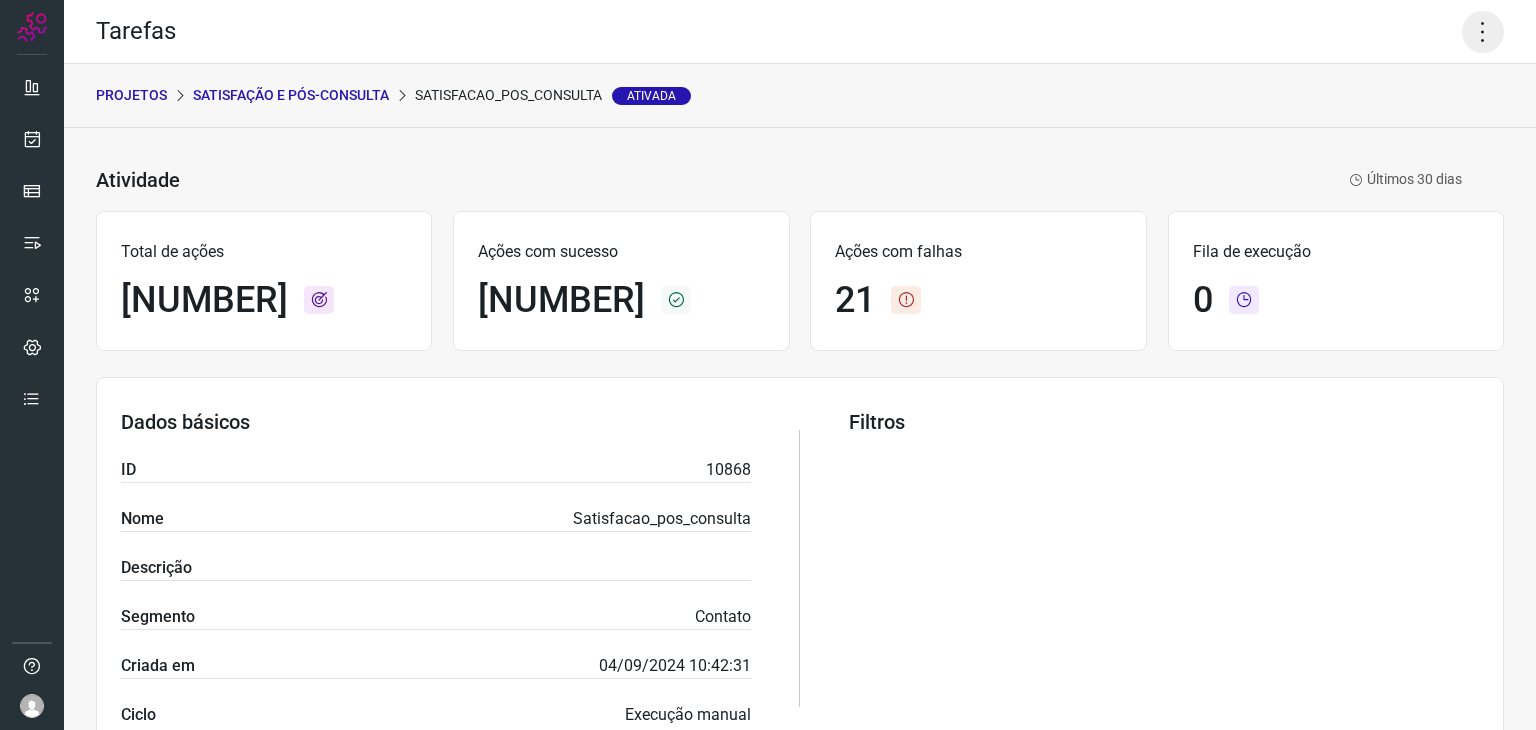click 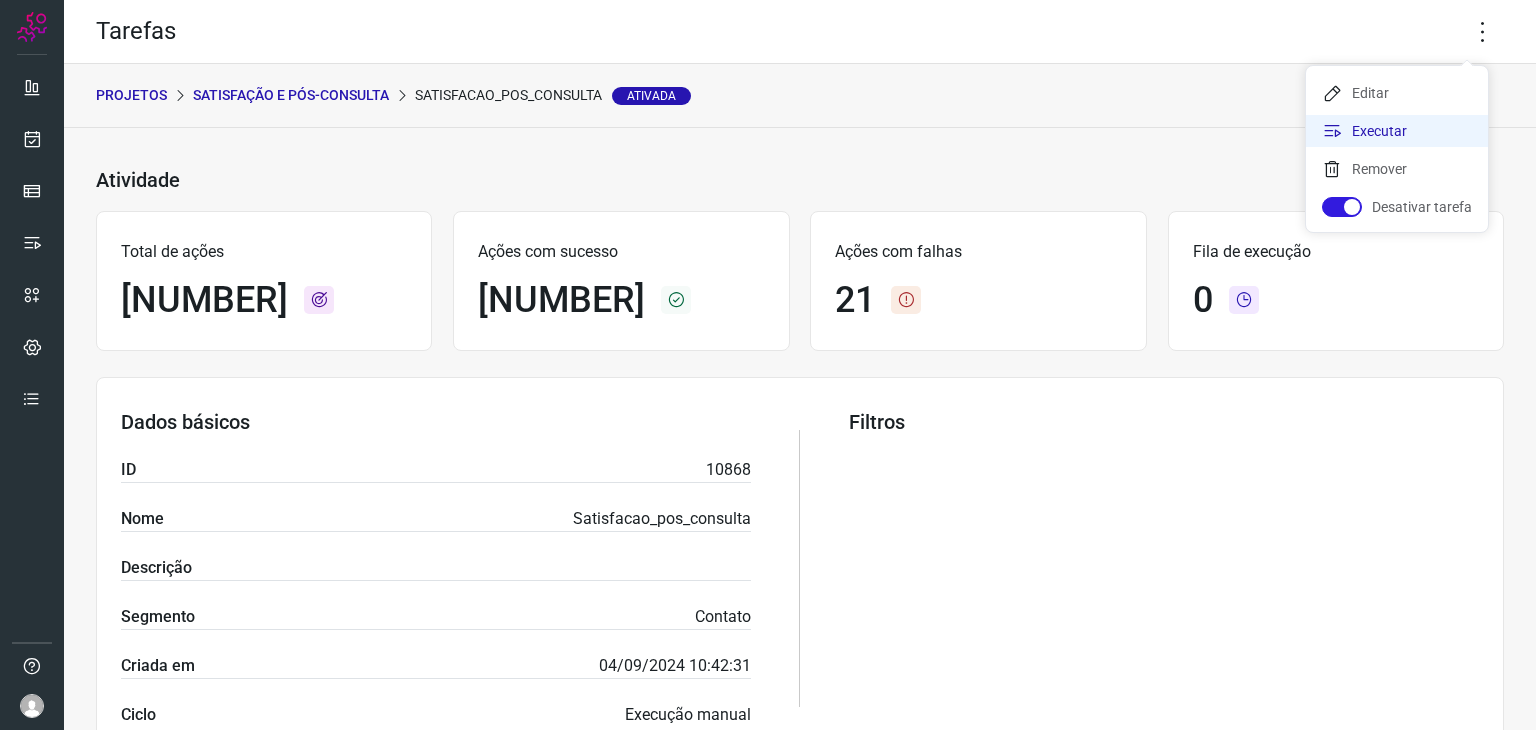 click on "Executar" 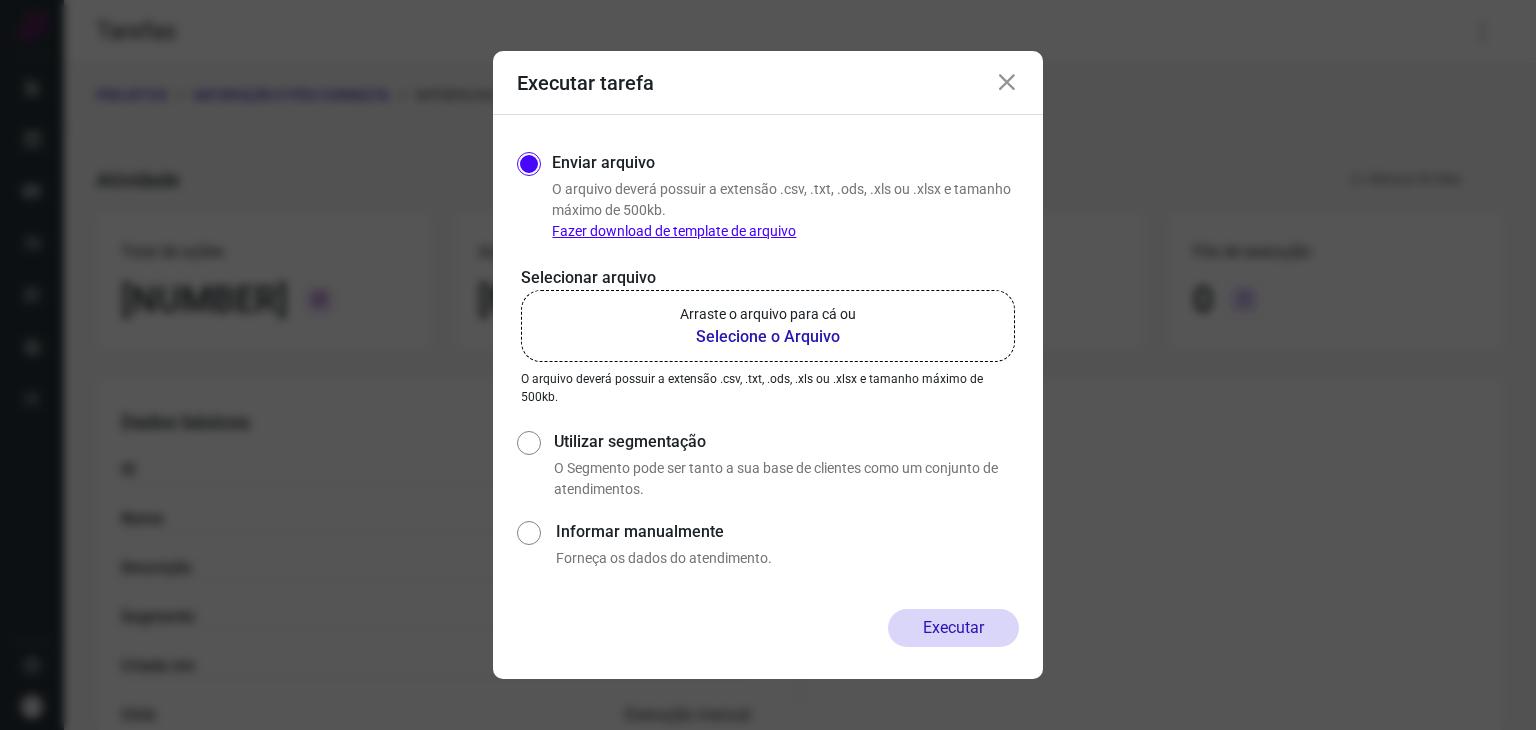 click on "Arraste o arquivo para cá ou Selecione o Arquivo" 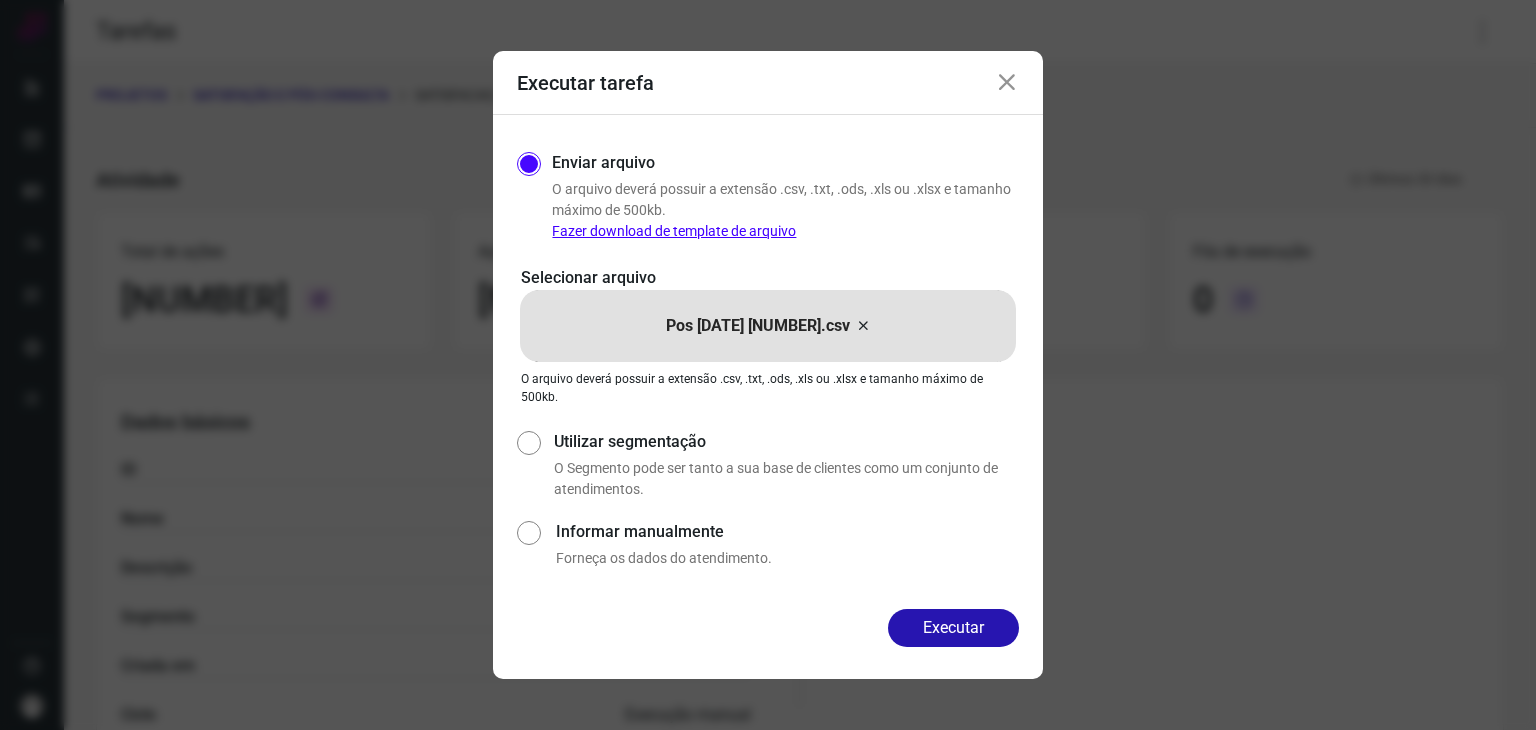 click on "Executar" at bounding box center (768, 644) 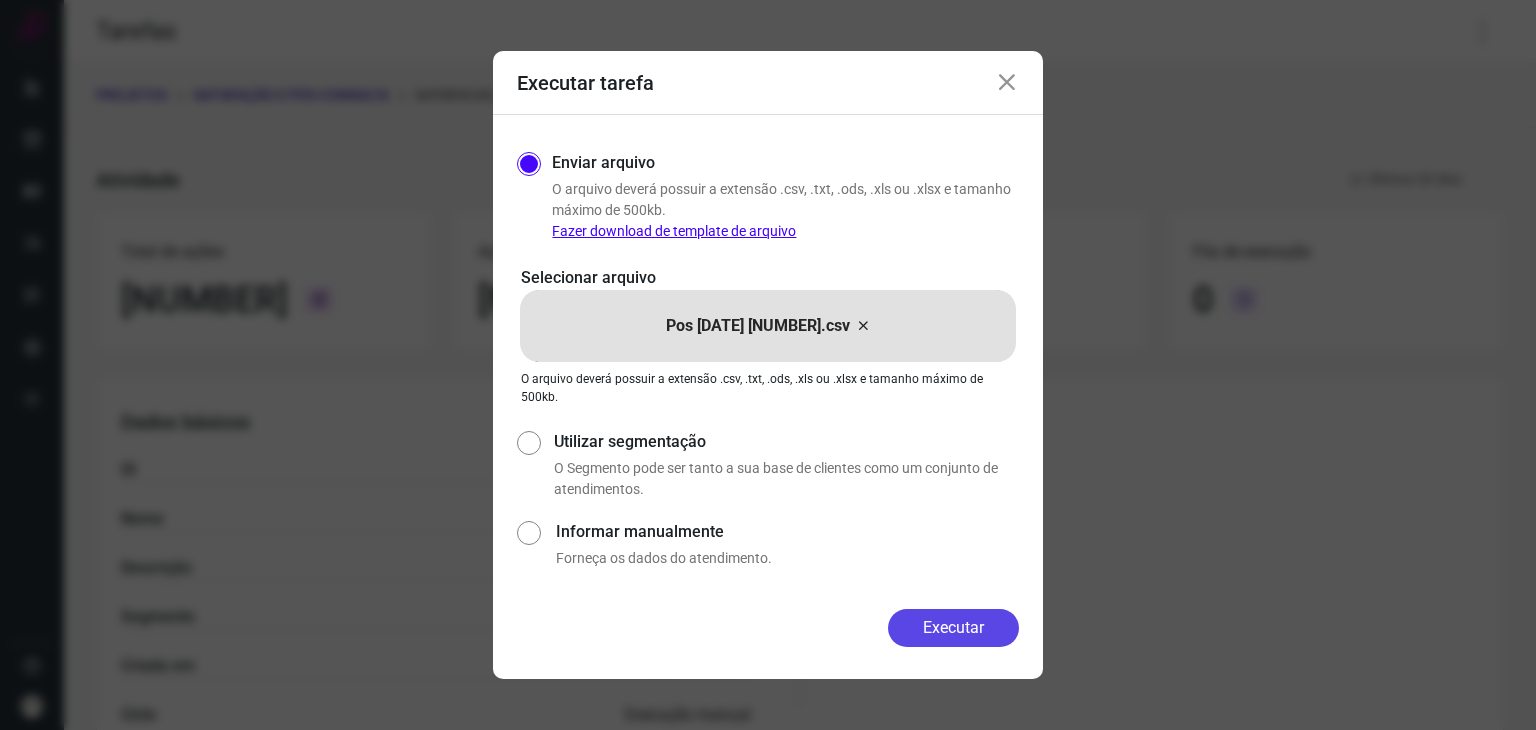 click on "Executar" at bounding box center (953, 628) 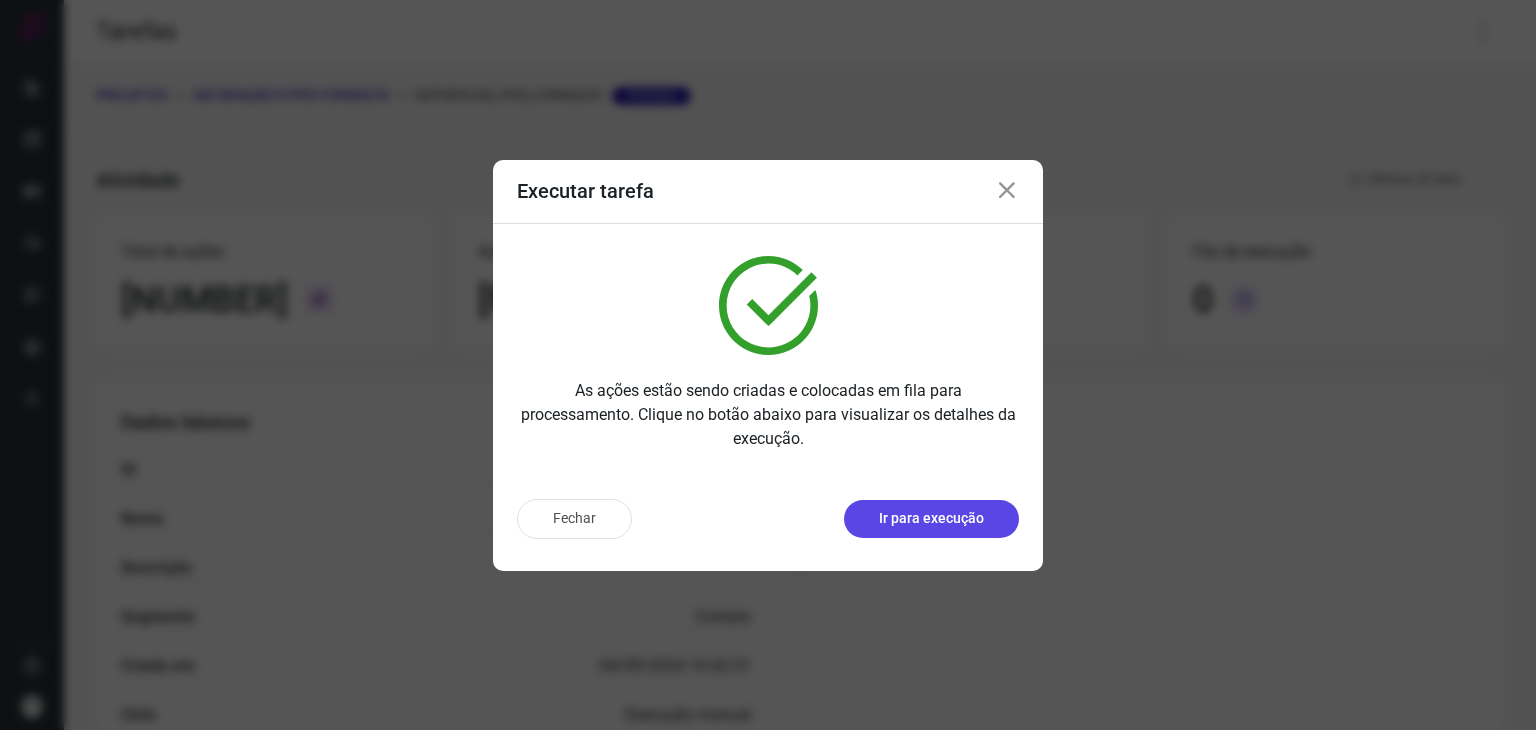 click on "Ir para execução" at bounding box center (931, 518) 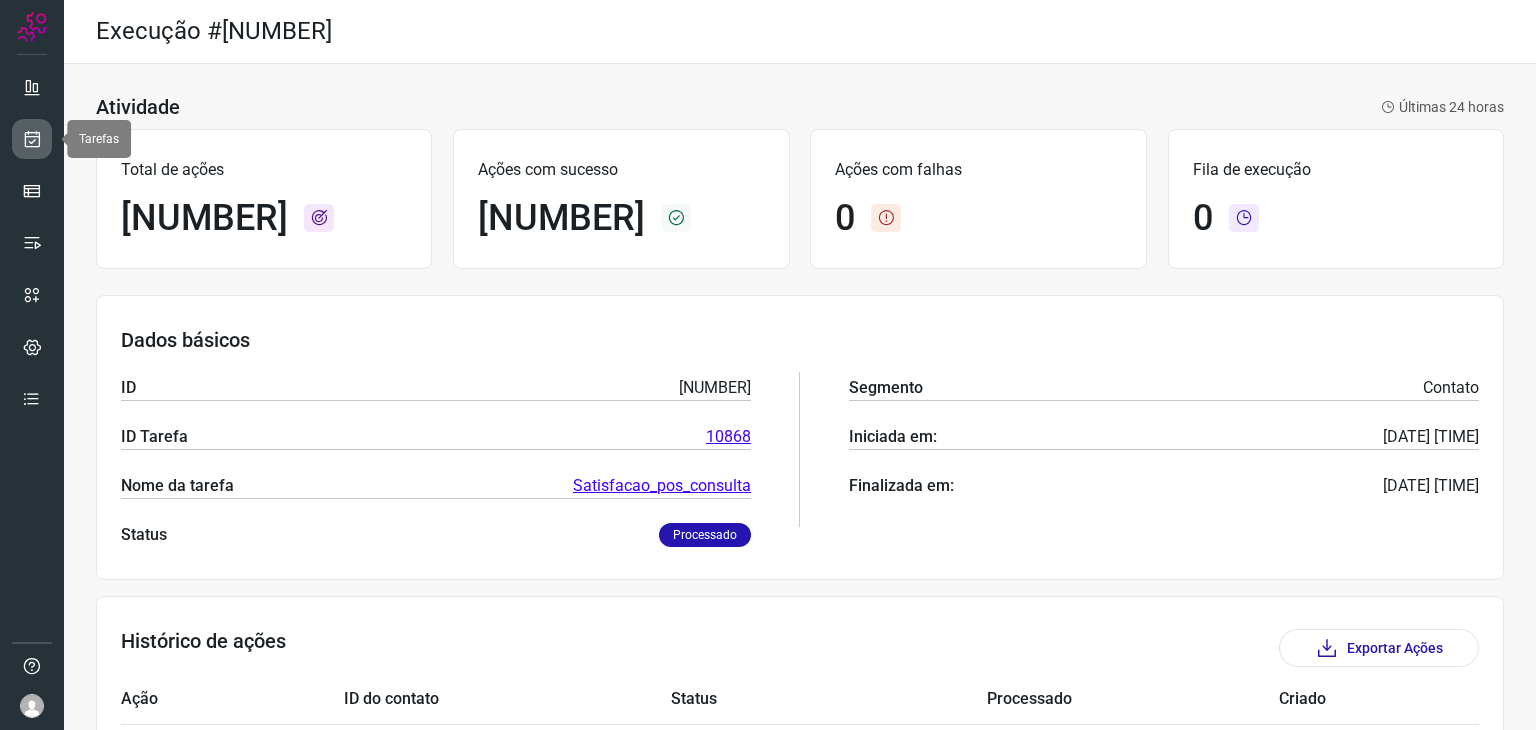 click at bounding box center [32, 139] 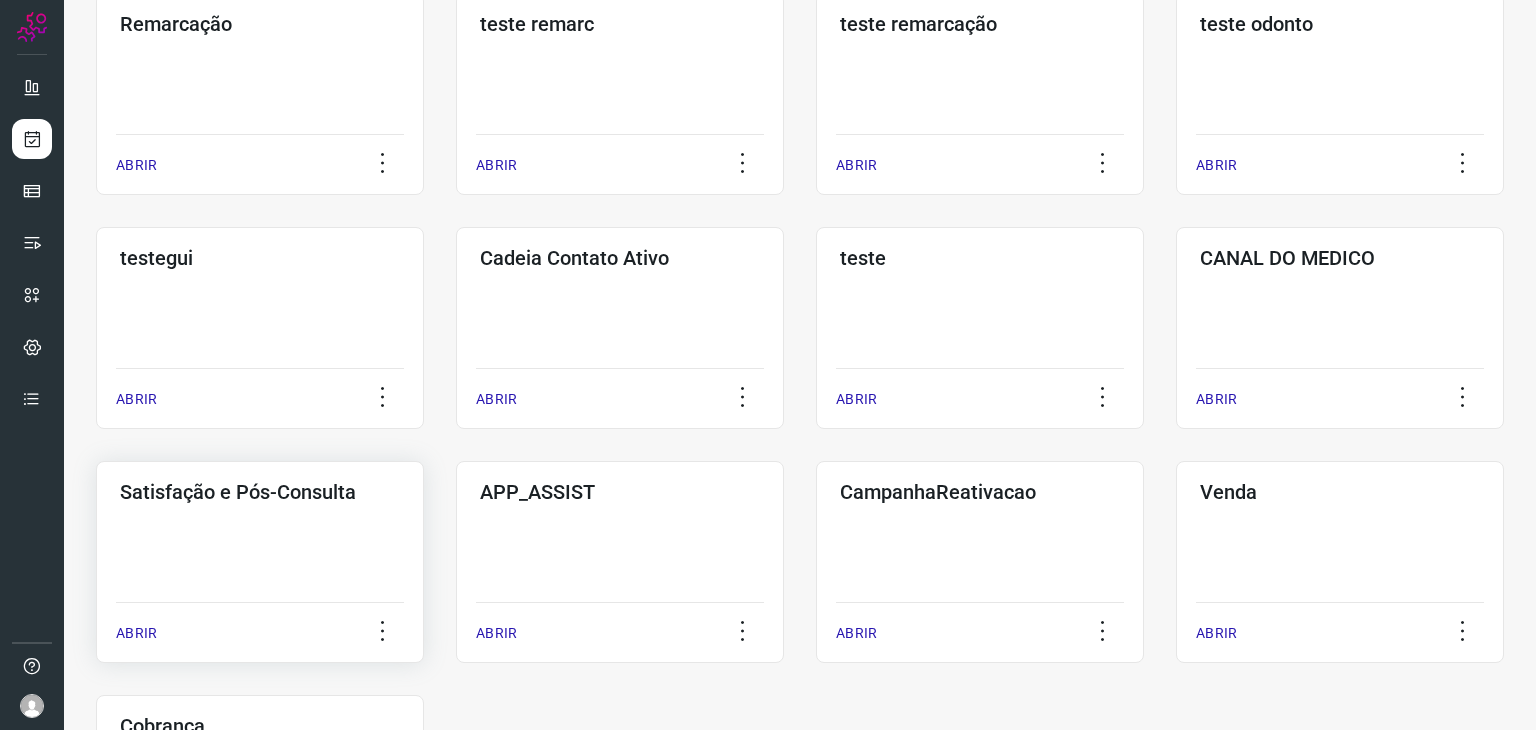 click on "Satisfação e Pós-Consulta  ABRIR" 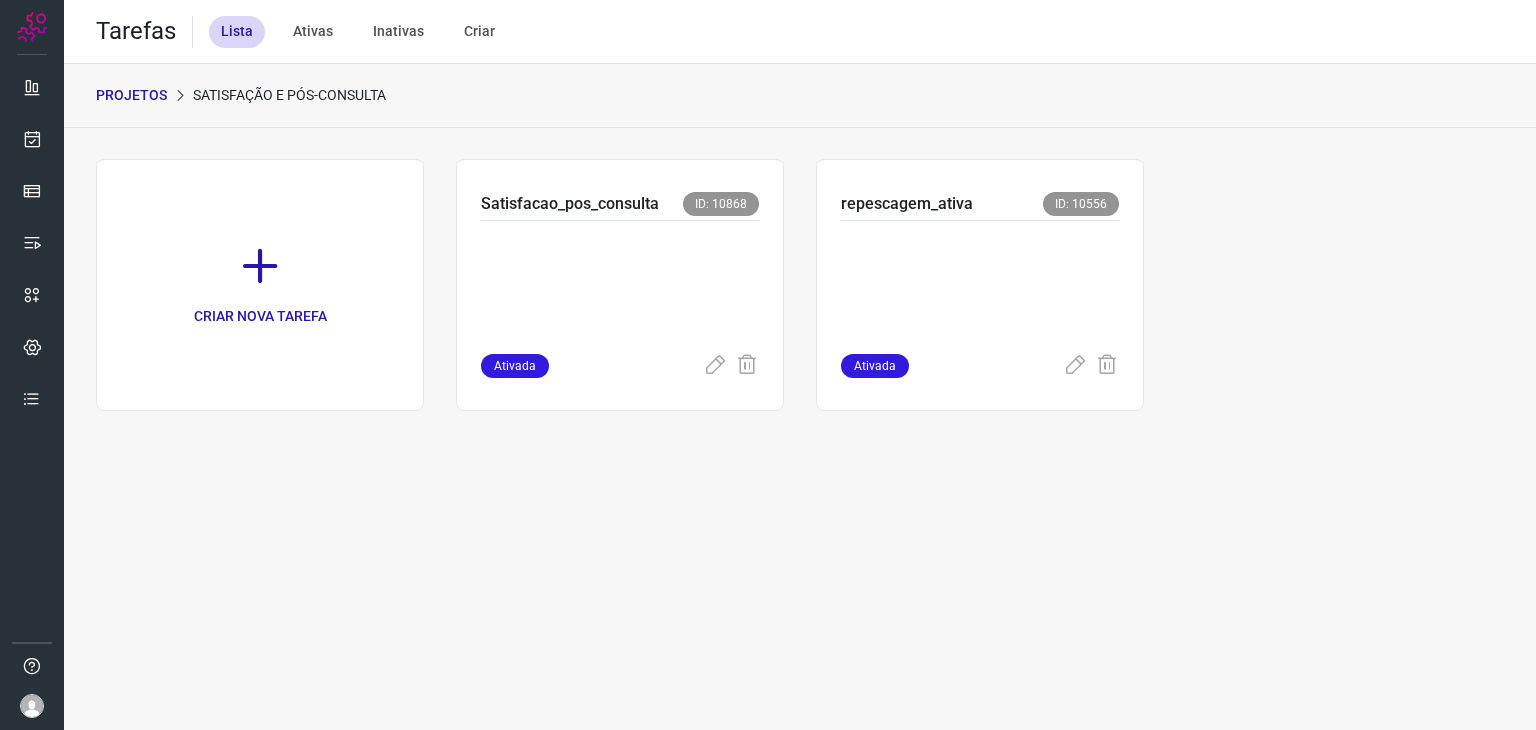 scroll, scrollTop: 0, scrollLeft: 0, axis: both 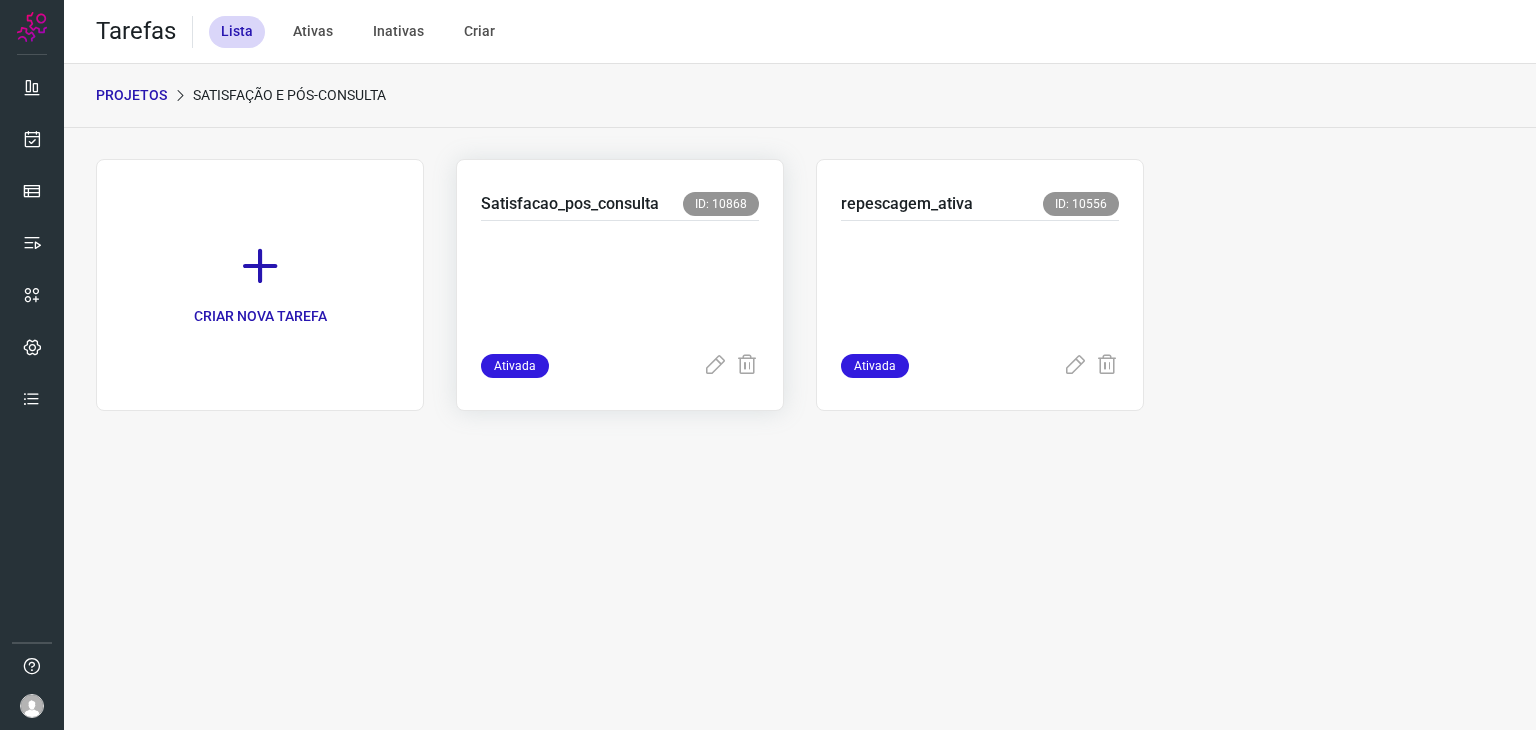 click at bounding box center [620, 283] 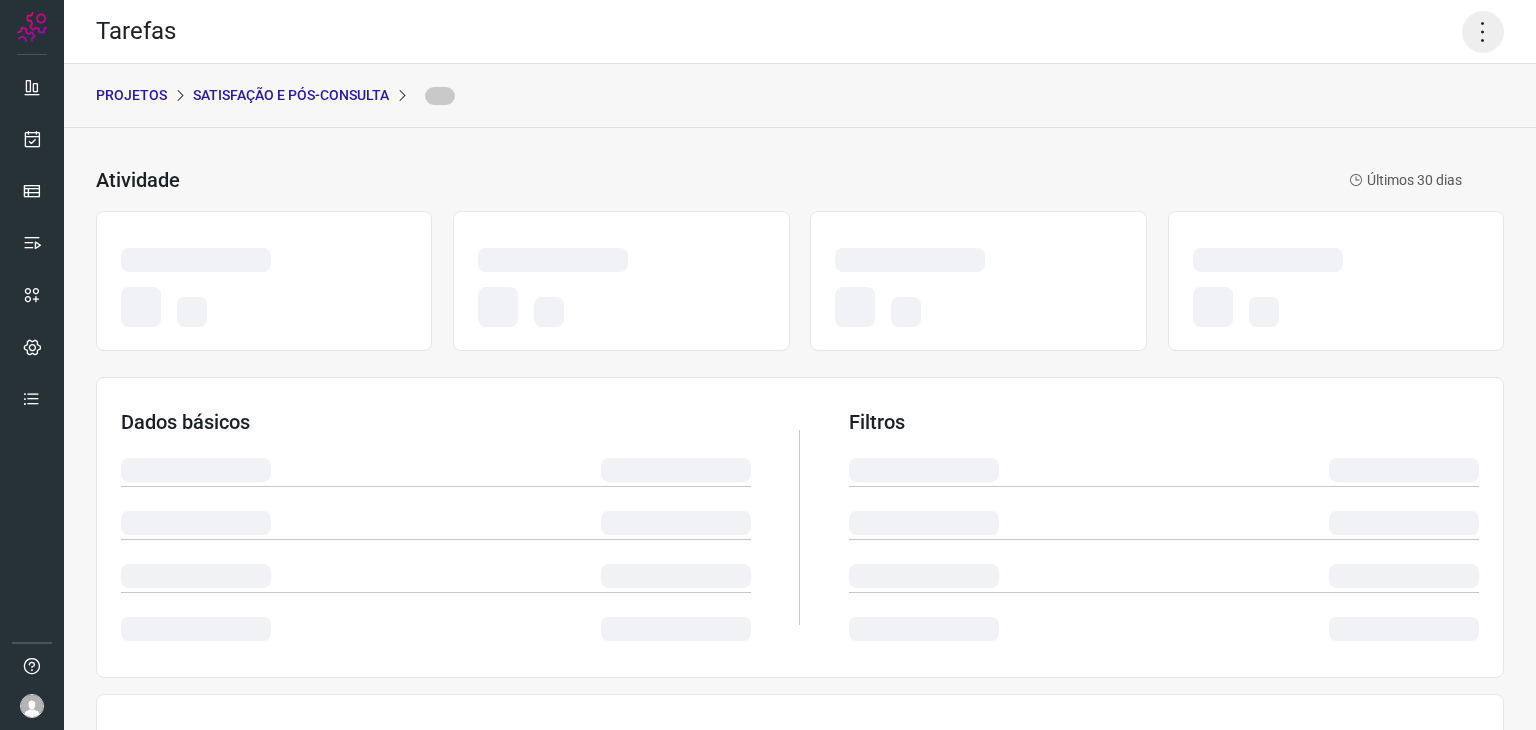 click 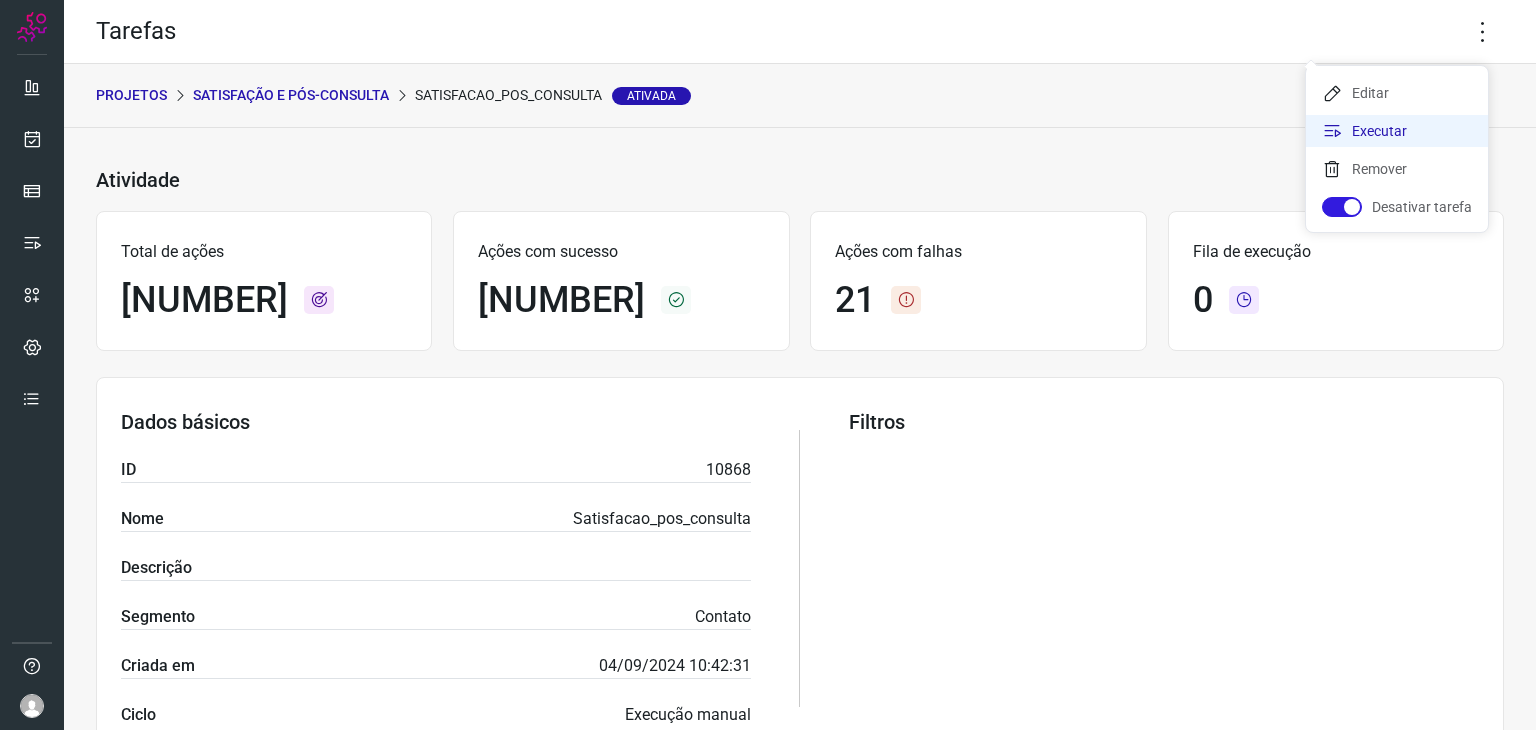 click on "Executar" 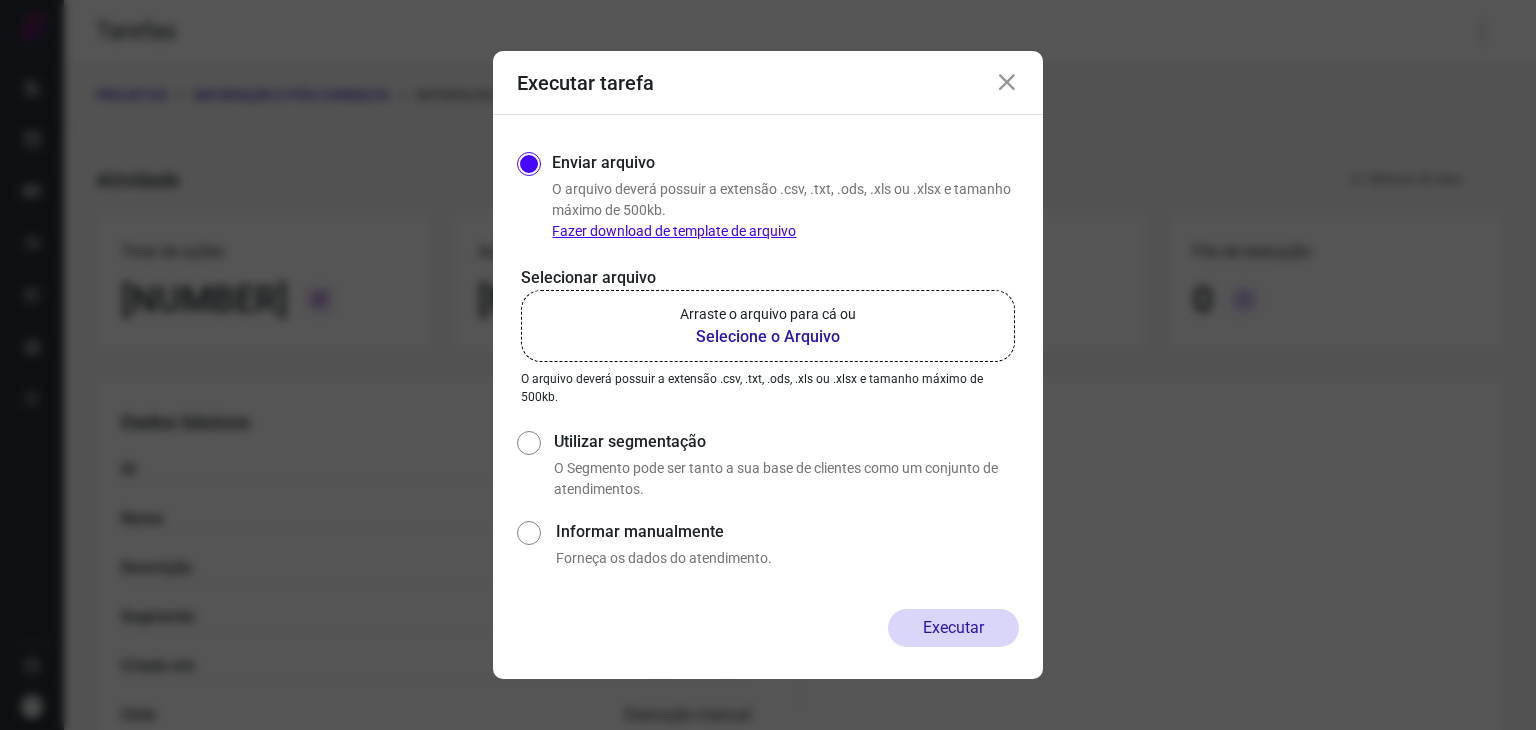 click on "Selecione o Arquivo" at bounding box center (768, 337) 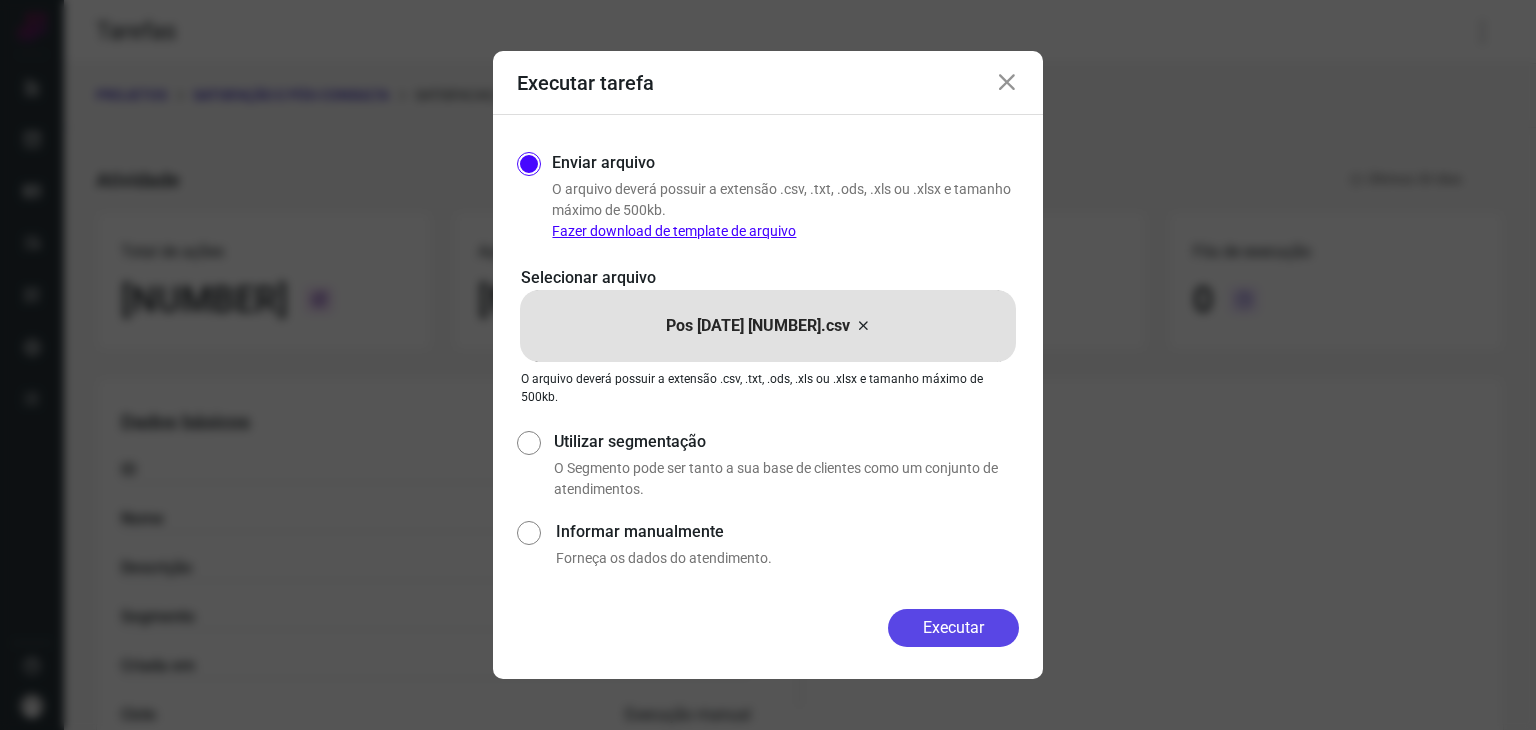 click on "Executar" at bounding box center (953, 628) 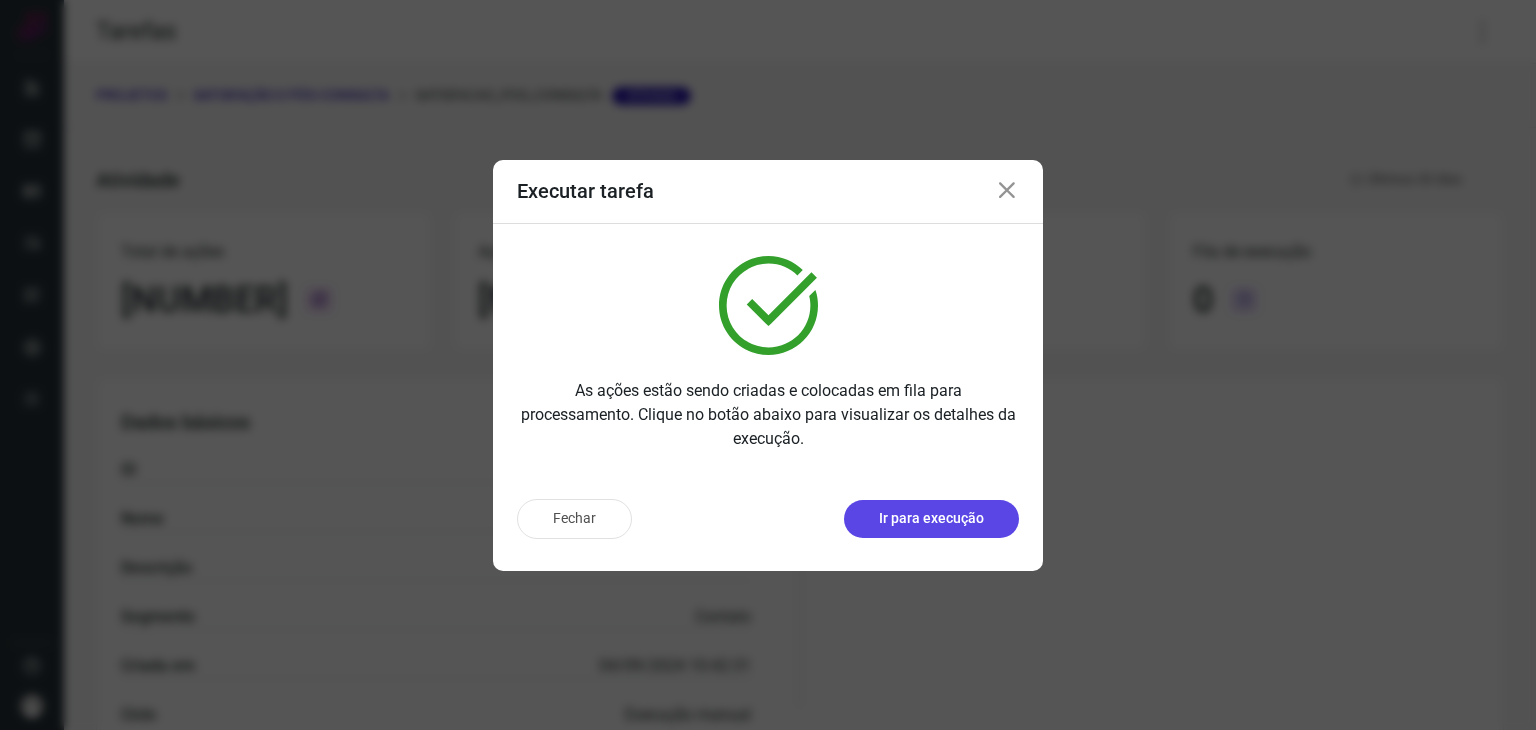 click on "Ir para execução" at bounding box center (931, 518) 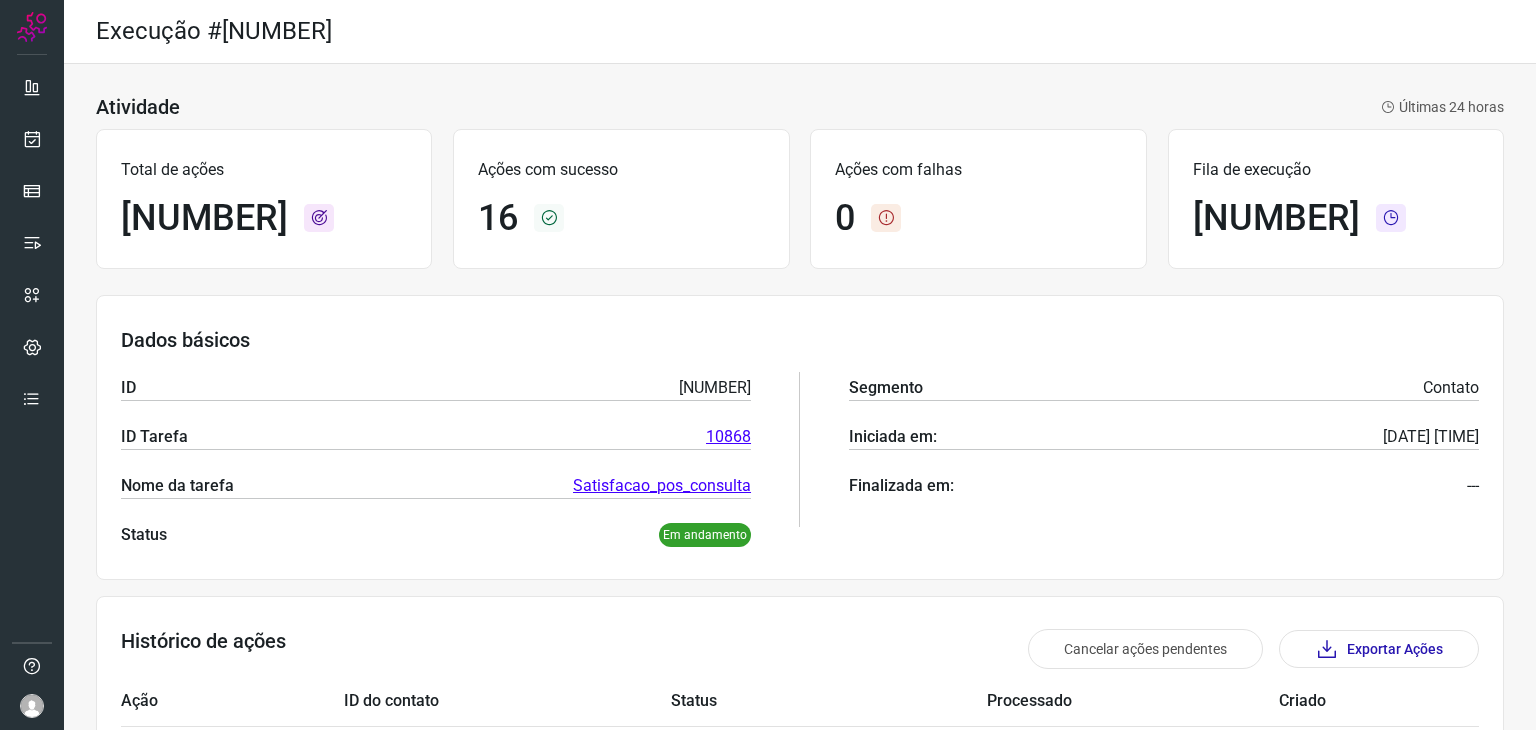 click on "Segmento Contato" at bounding box center (1164, 388) 